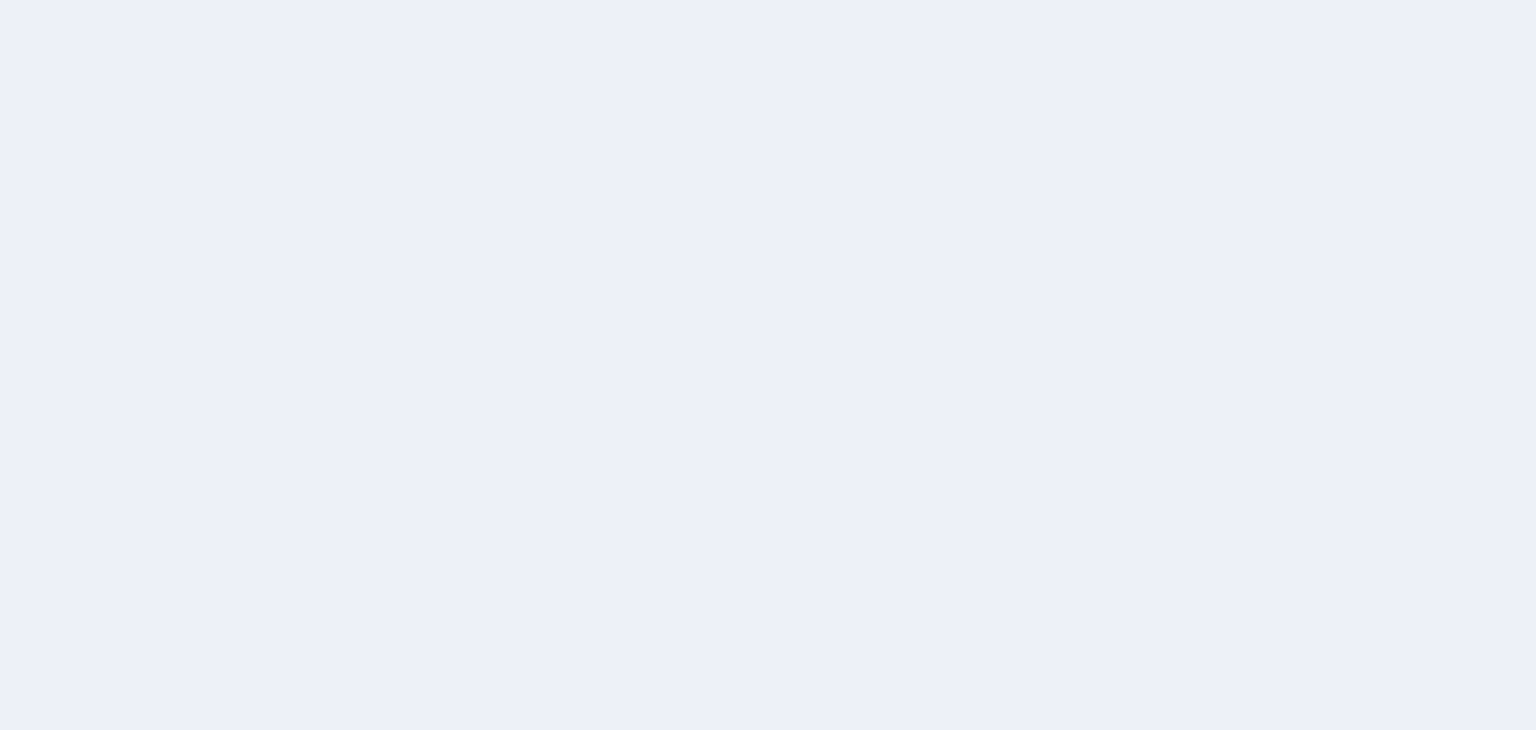 scroll, scrollTop: 0, scrollLeft: 0, axis: both 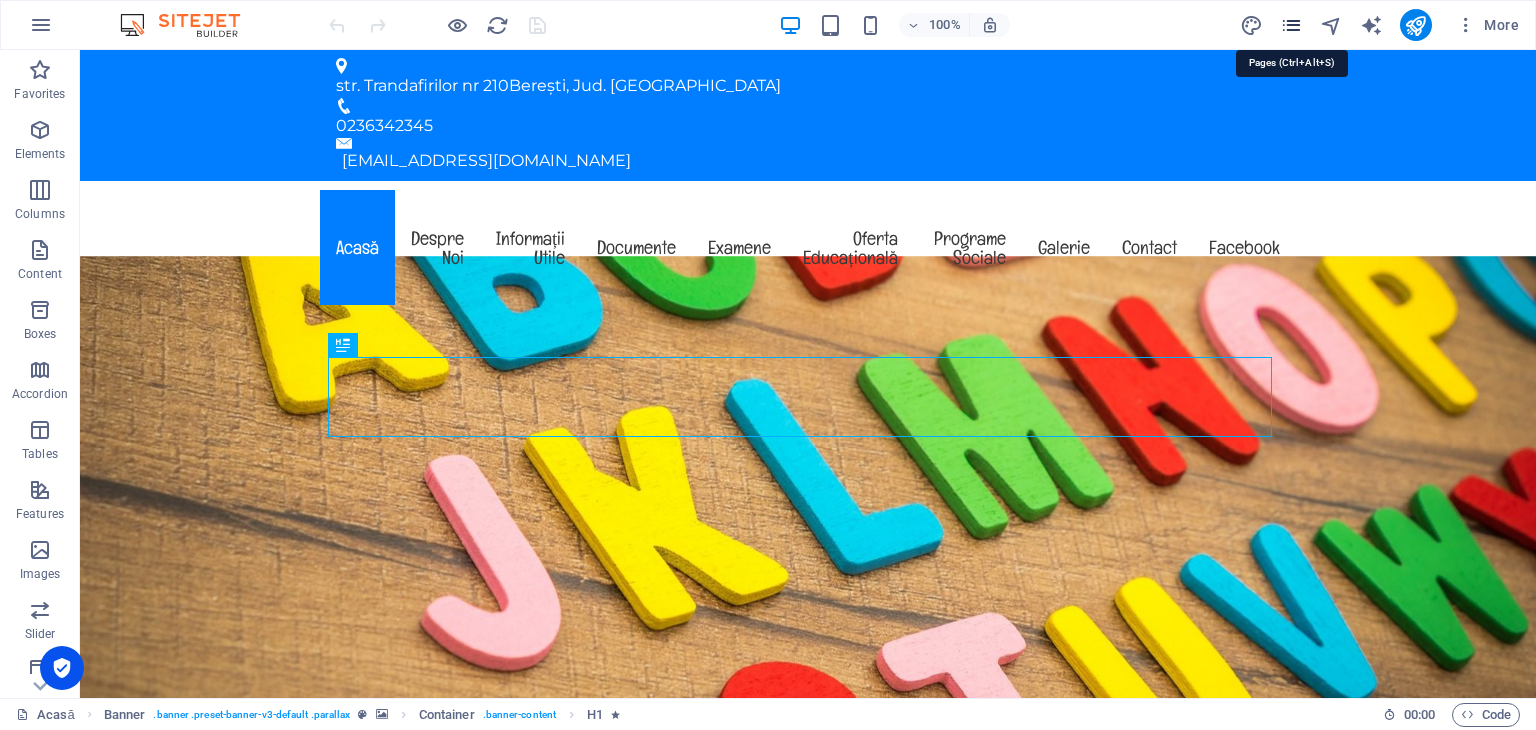 click at bounding box center (1291, 25) 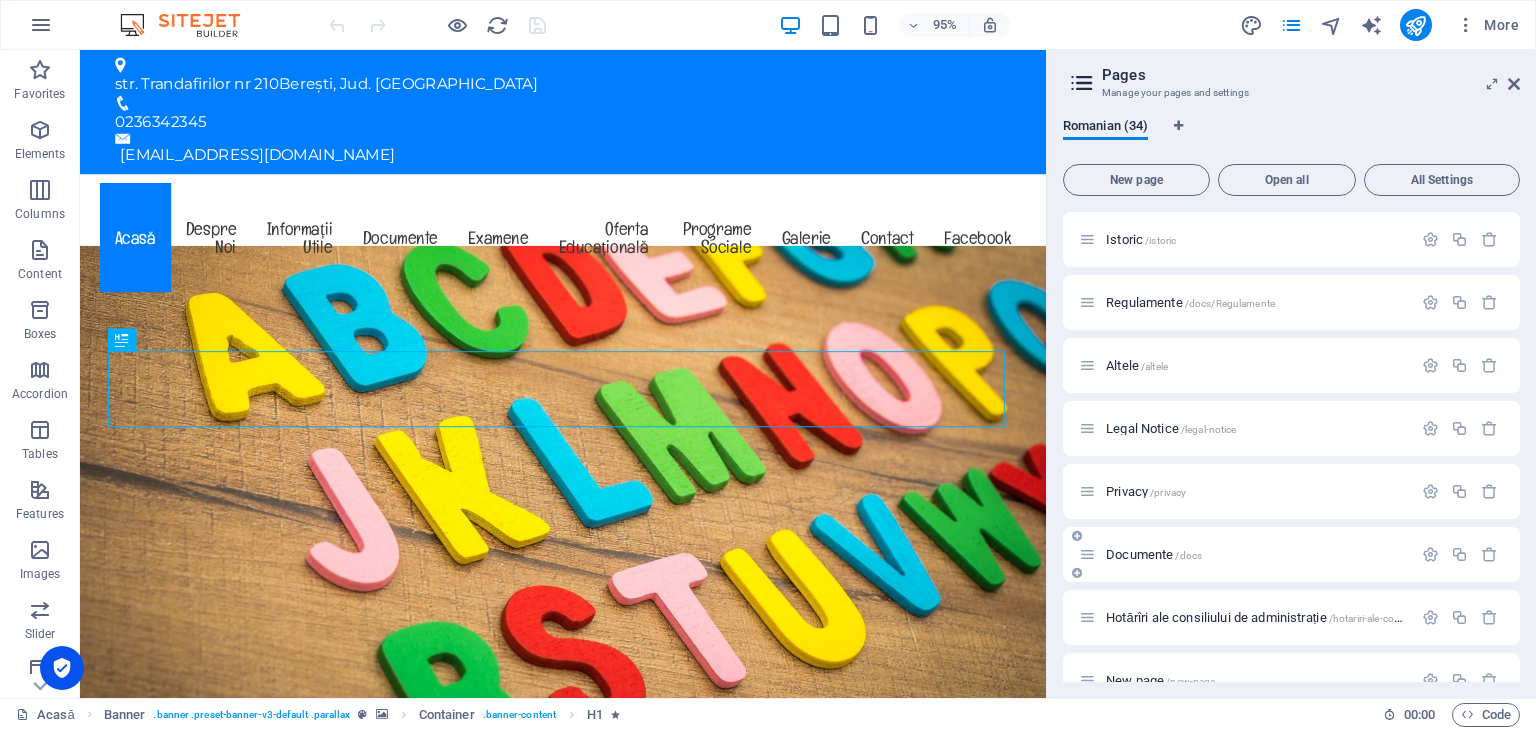 scroll, scrollTop: 972, scrollLeft: 0, axis: vertical 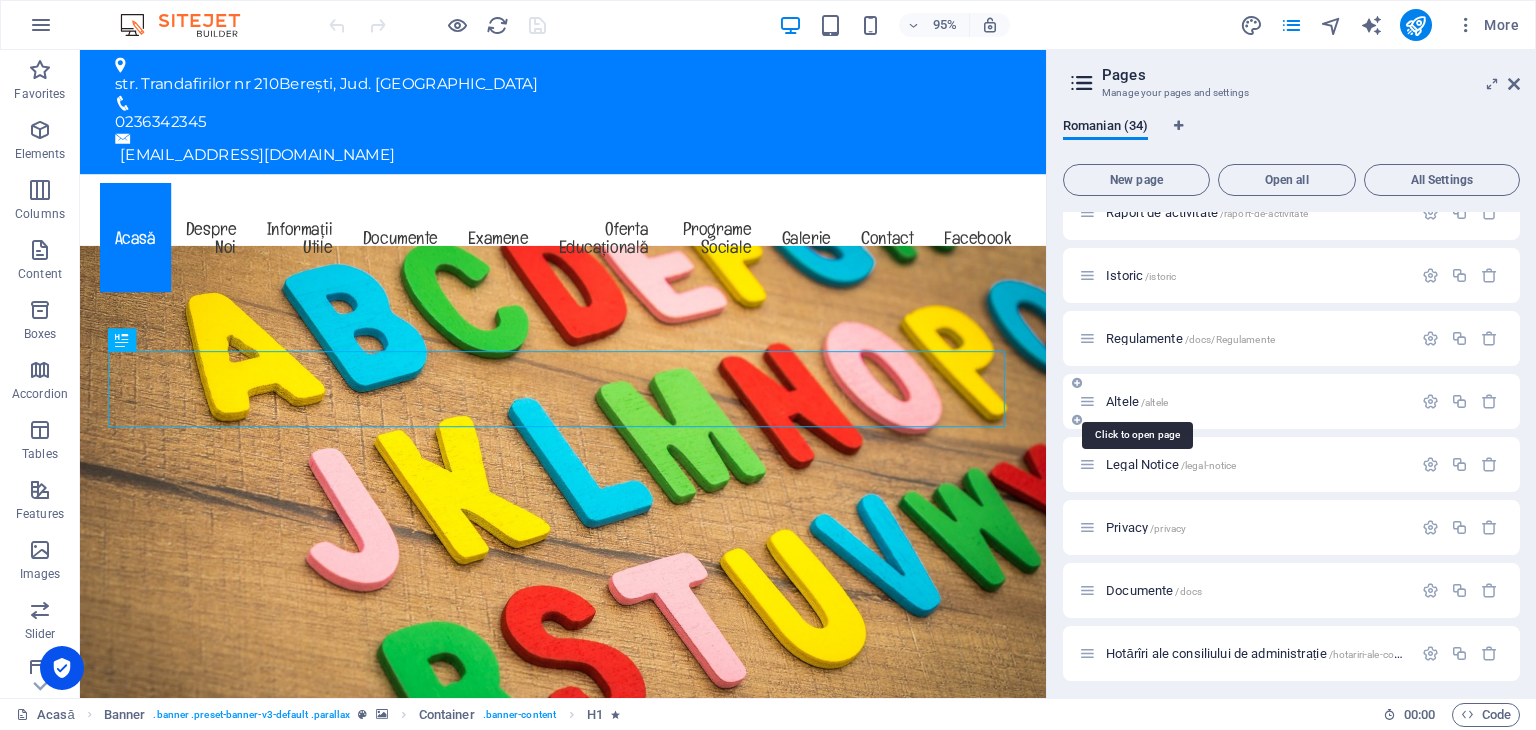 click on "/altele" at bounding box center (1154, 402) 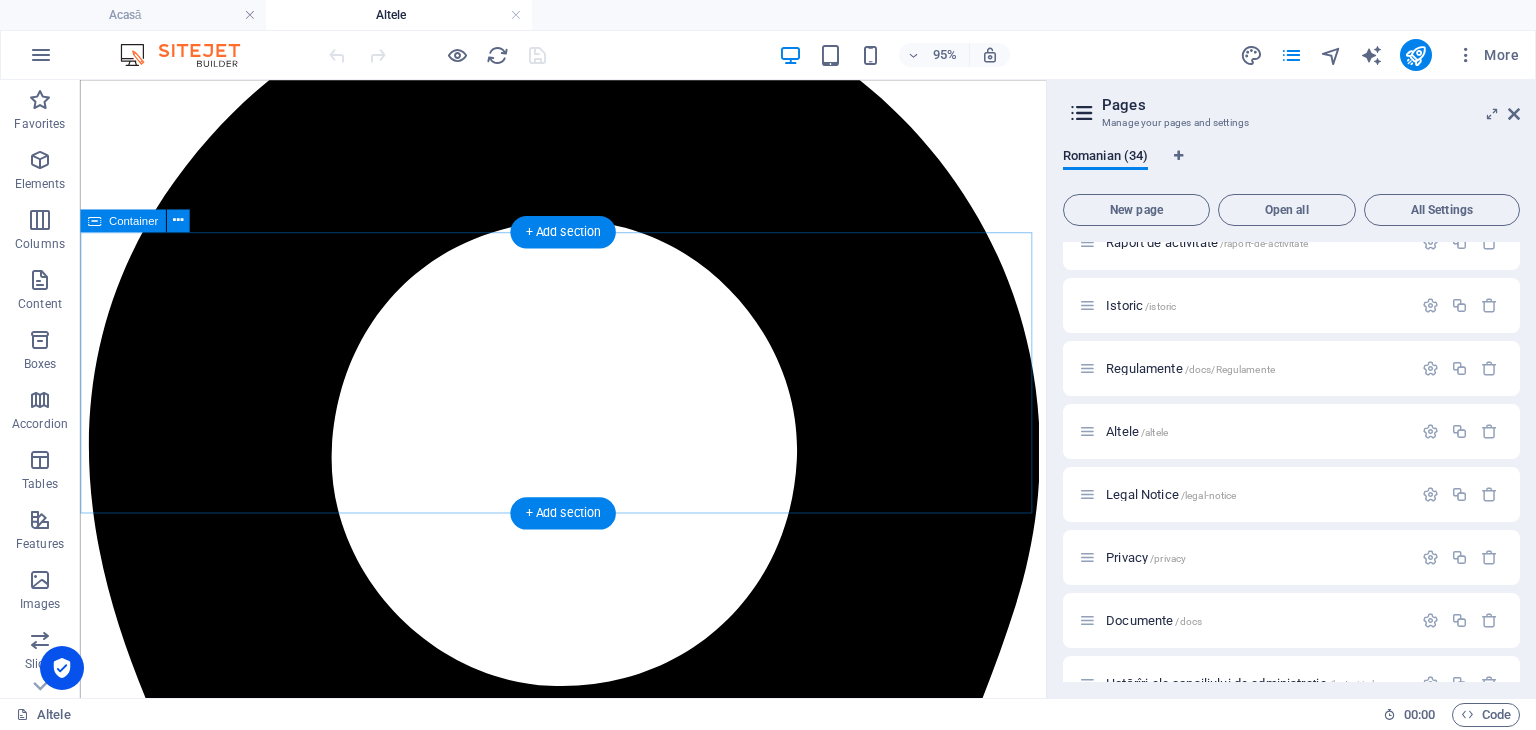 scroll, scrollTop: 0, scrollLeft: 0, axis: both 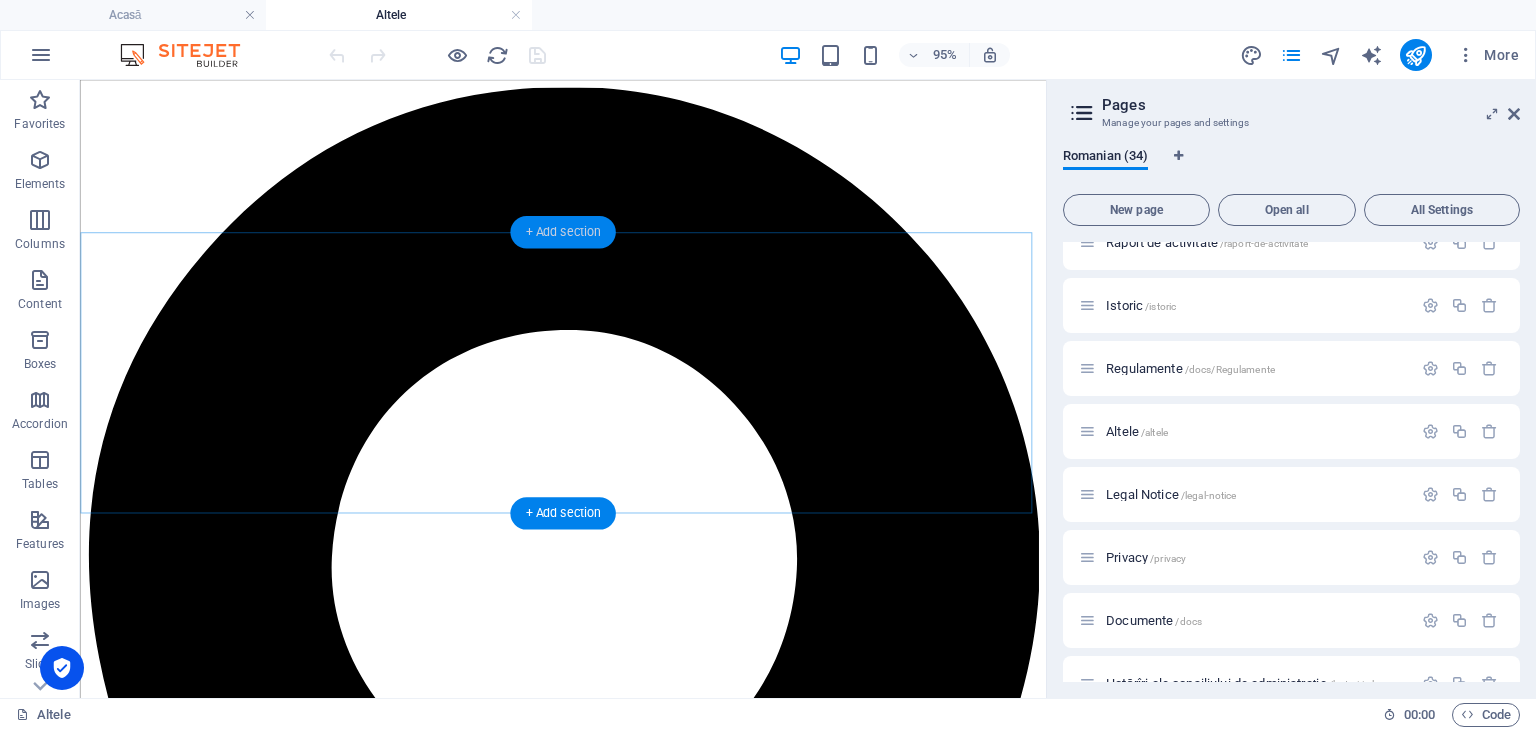 drag, startPoint x: 565, startPoint y: 227, endPoint x: 146, endPoint y: 177, distance: 421.97275 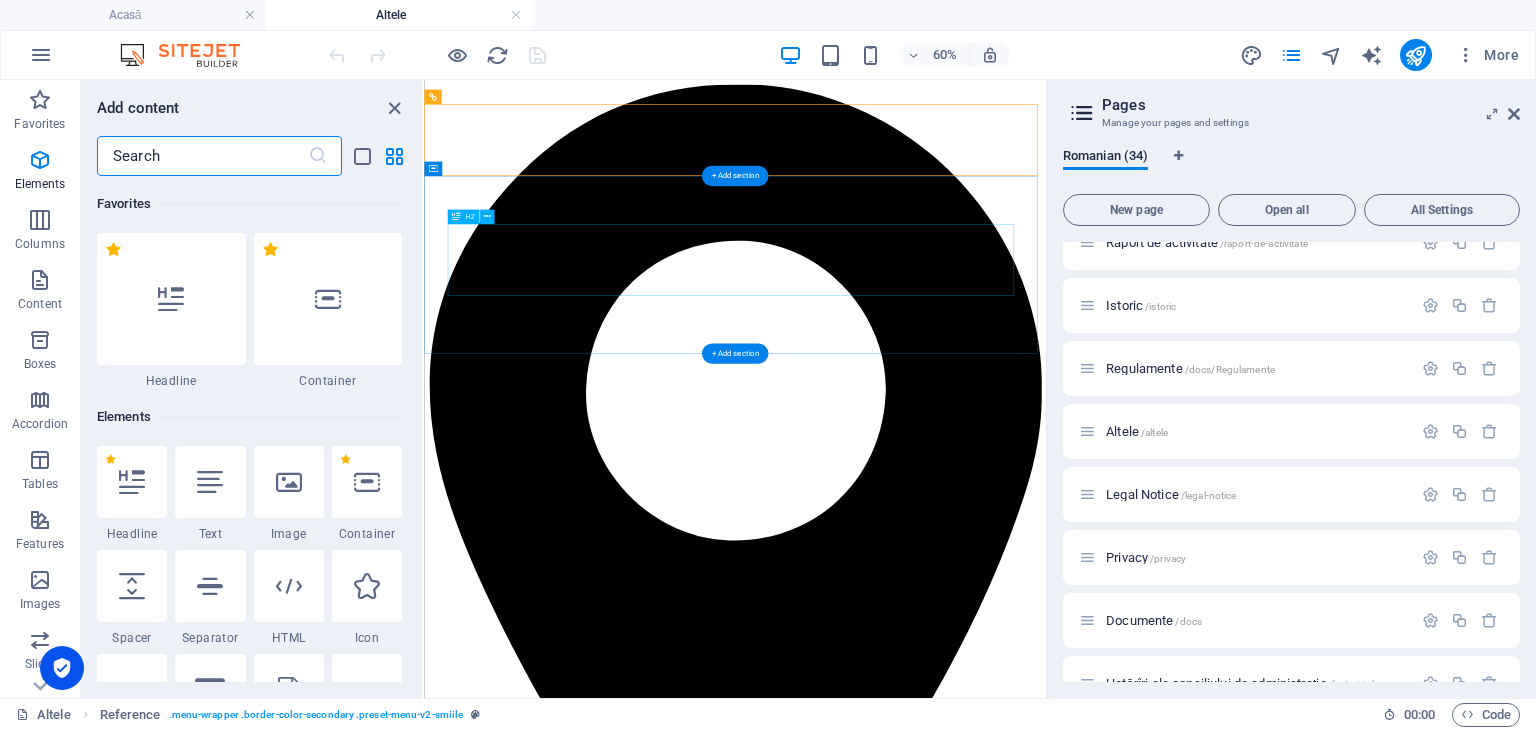 scroll, scrollTop: 3499, scrollLeft: 0, axis: vertical 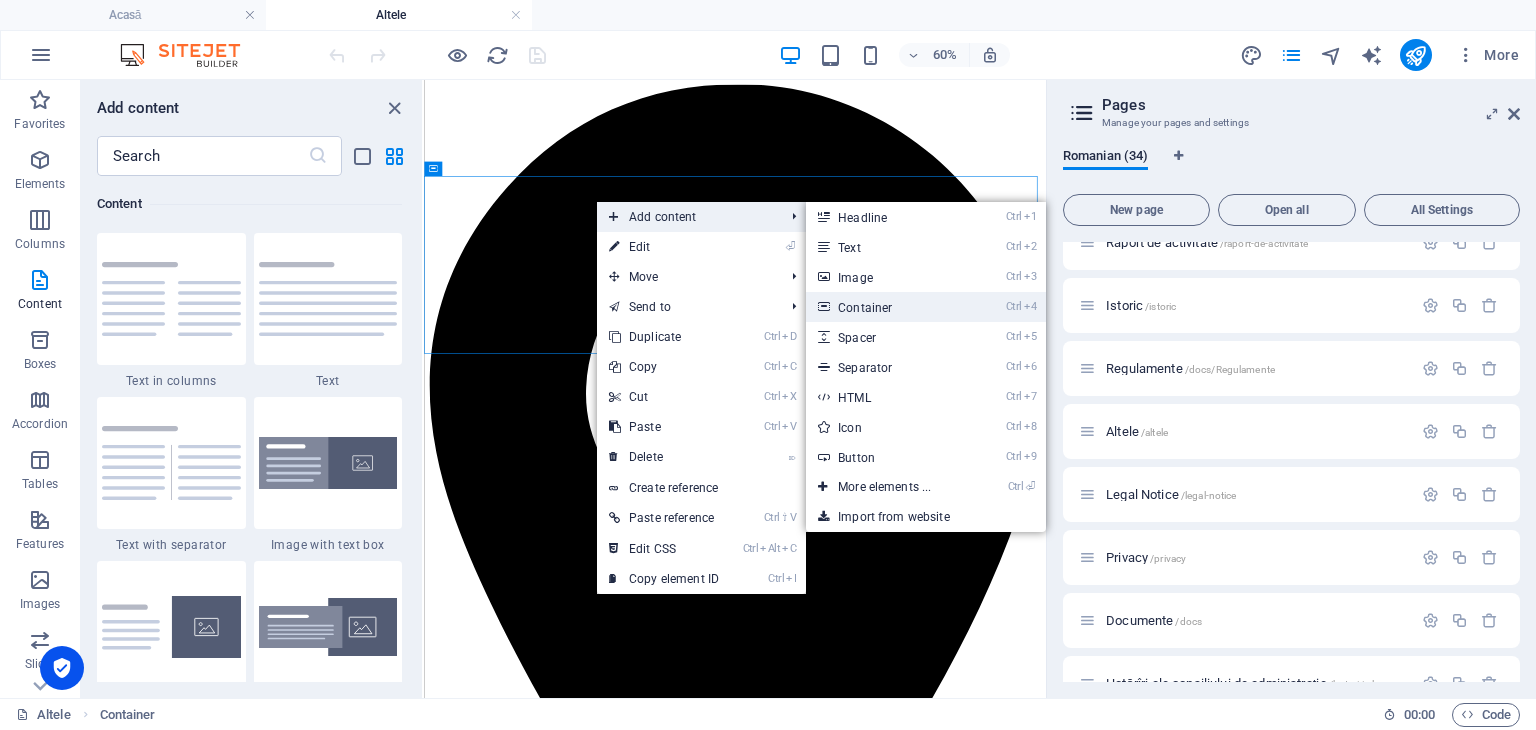 click on "Ctrl 4  Container" at bounding box center (888, 307) 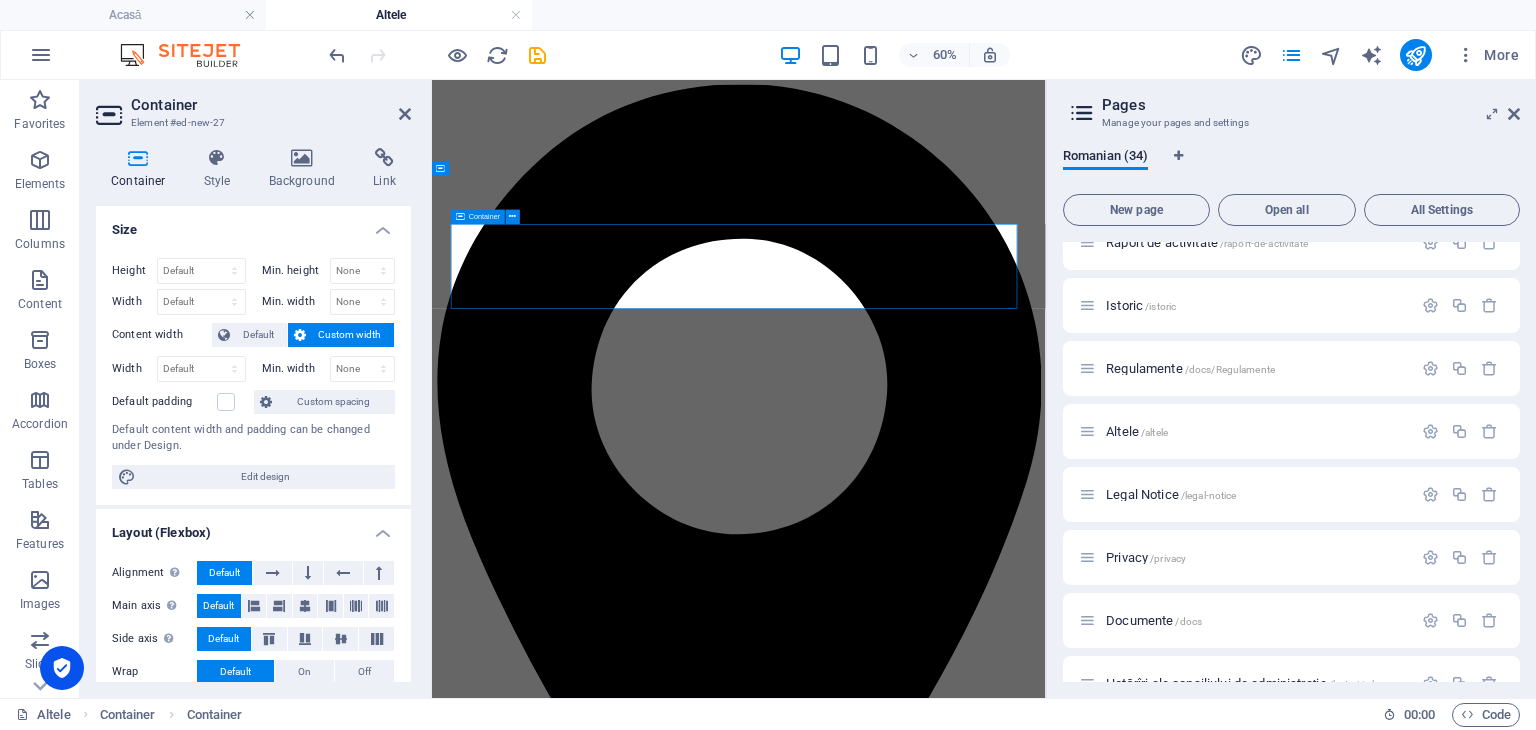 click on "Add elements" at bounding box center (884, 5719) 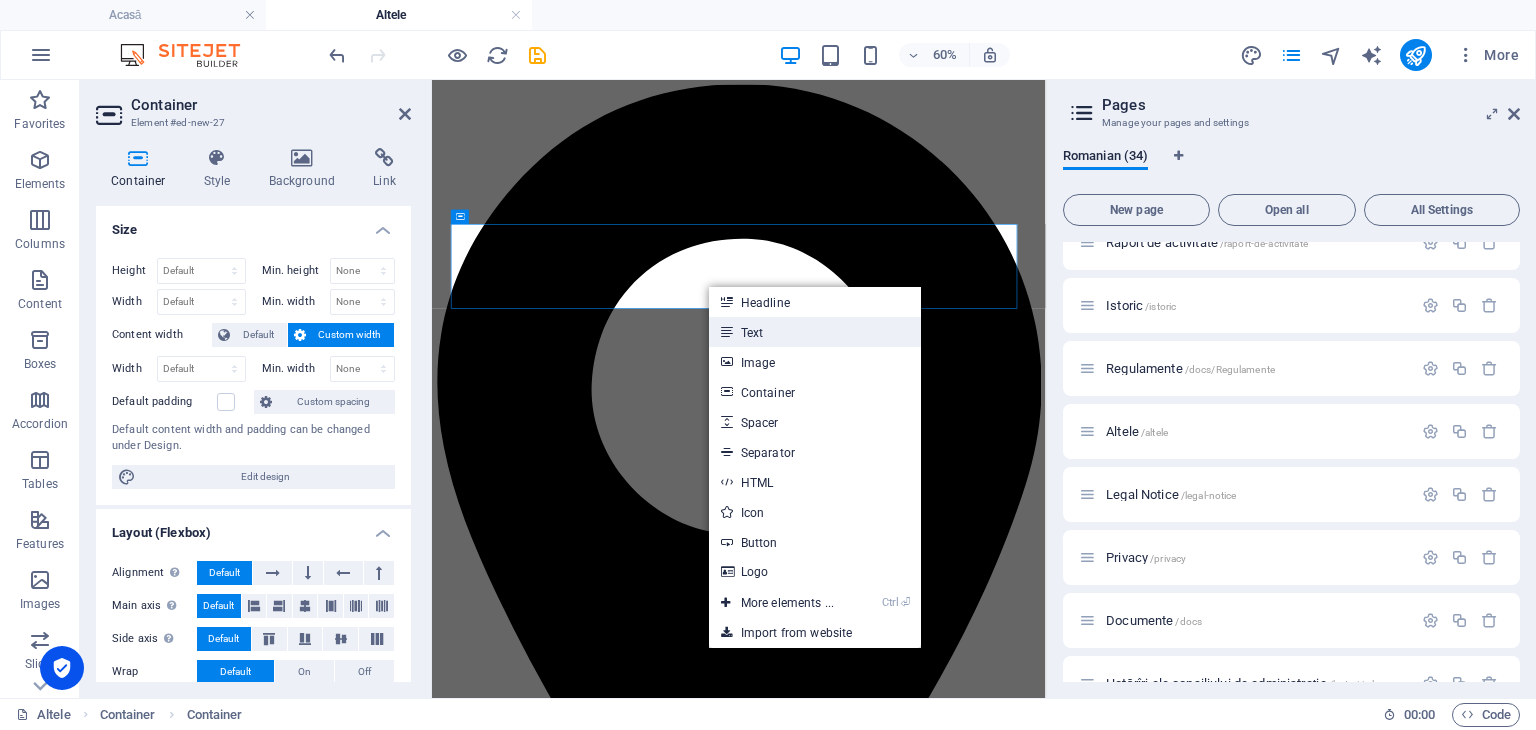 click on "Text" at bounding box center (815, 332) 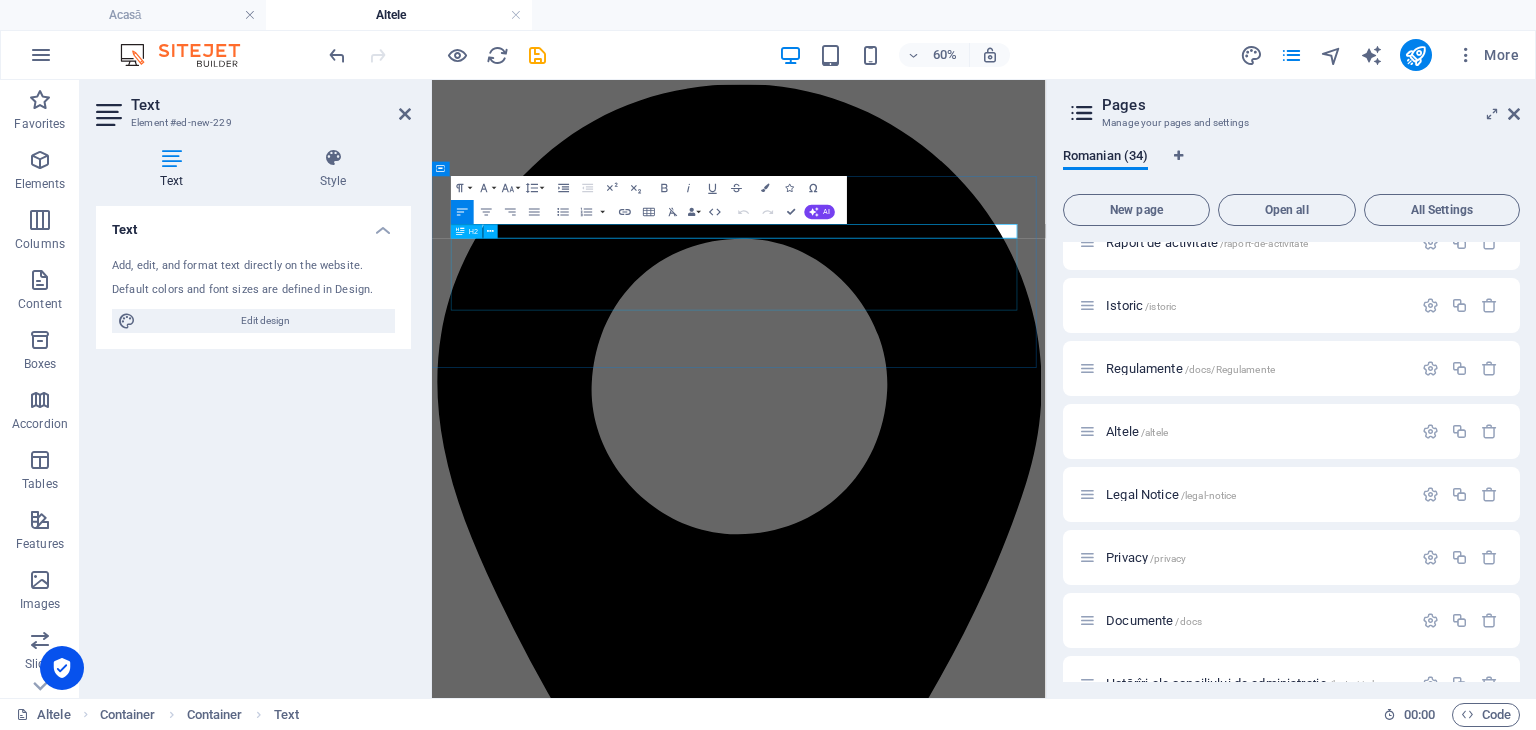type 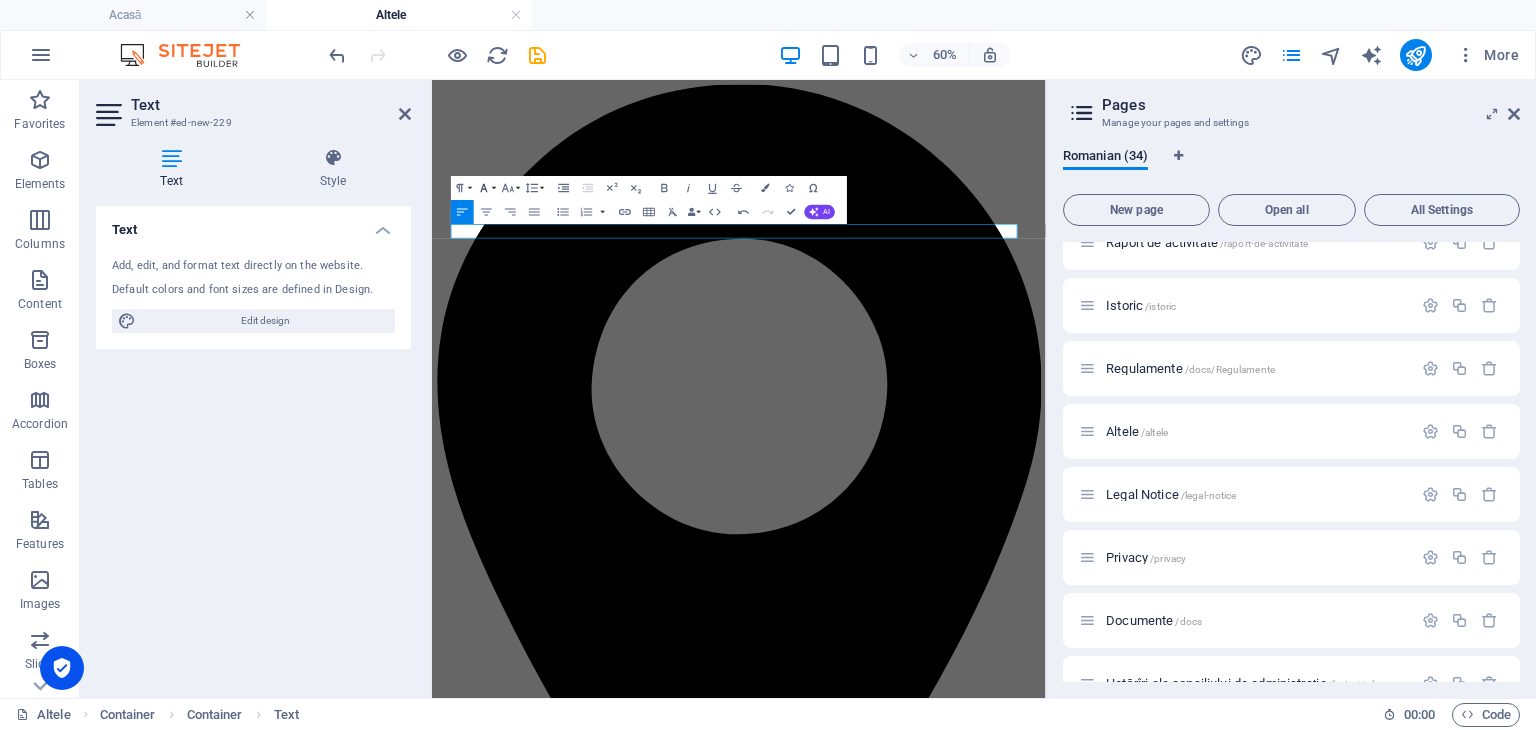 click 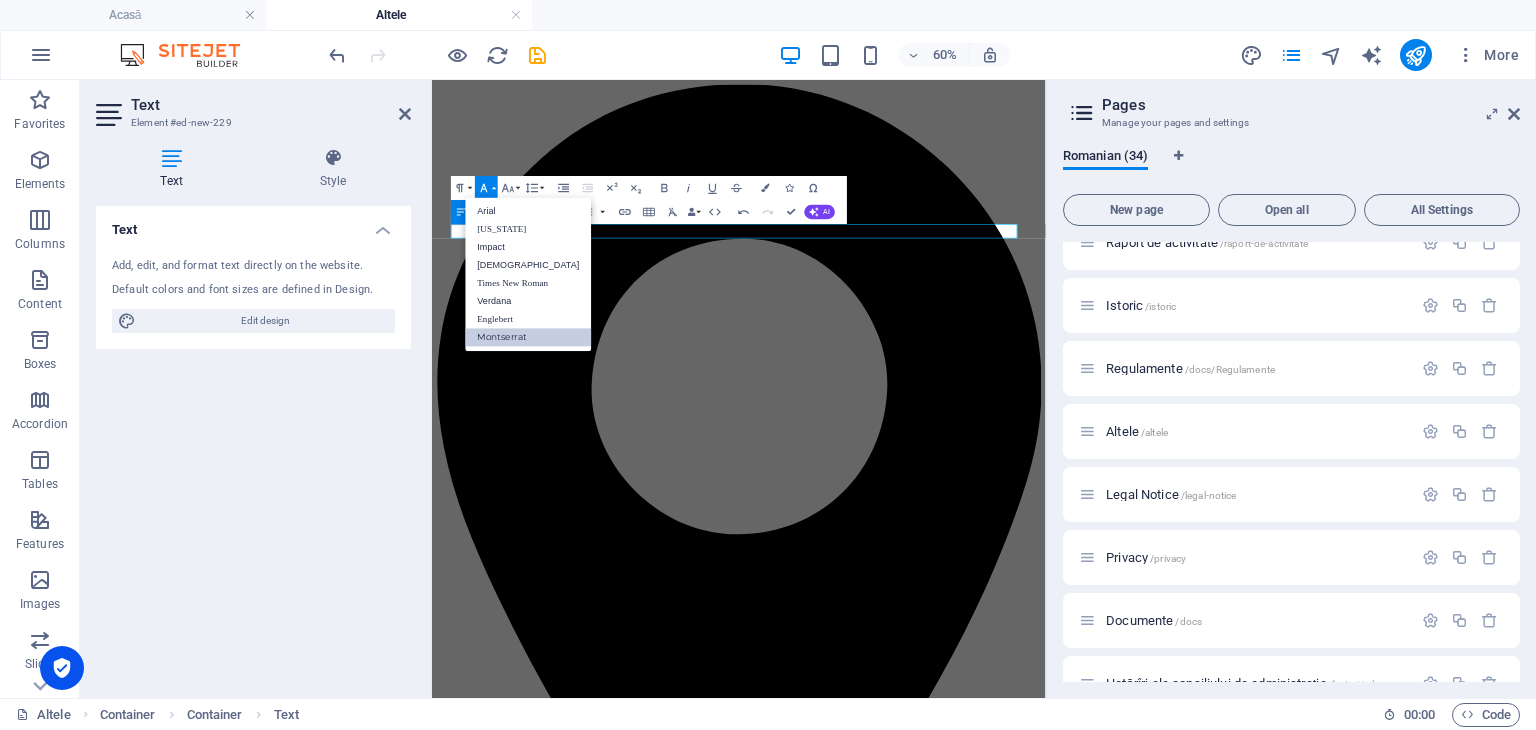 scroll, scrollTop: 0, scrollLeft: 0, axis: both 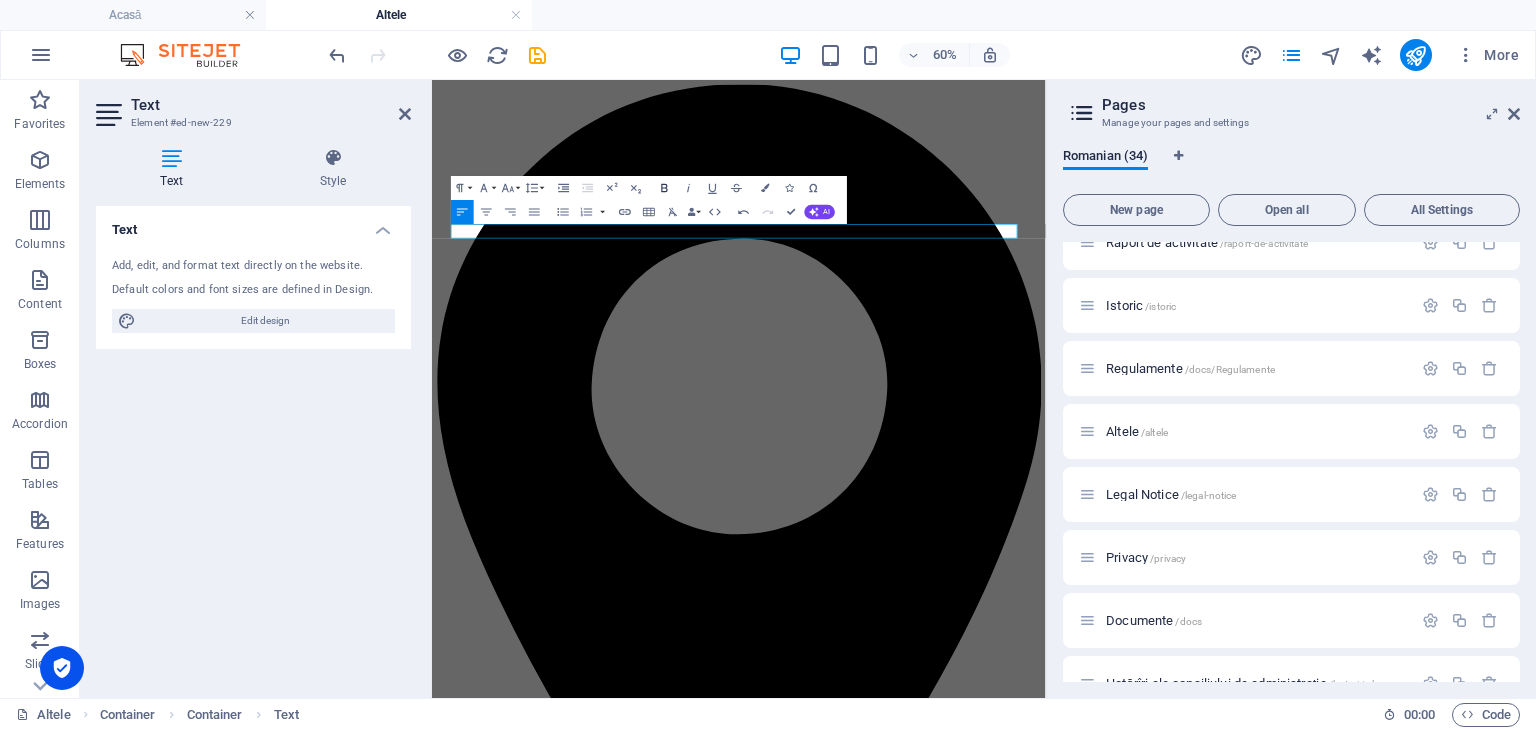 click 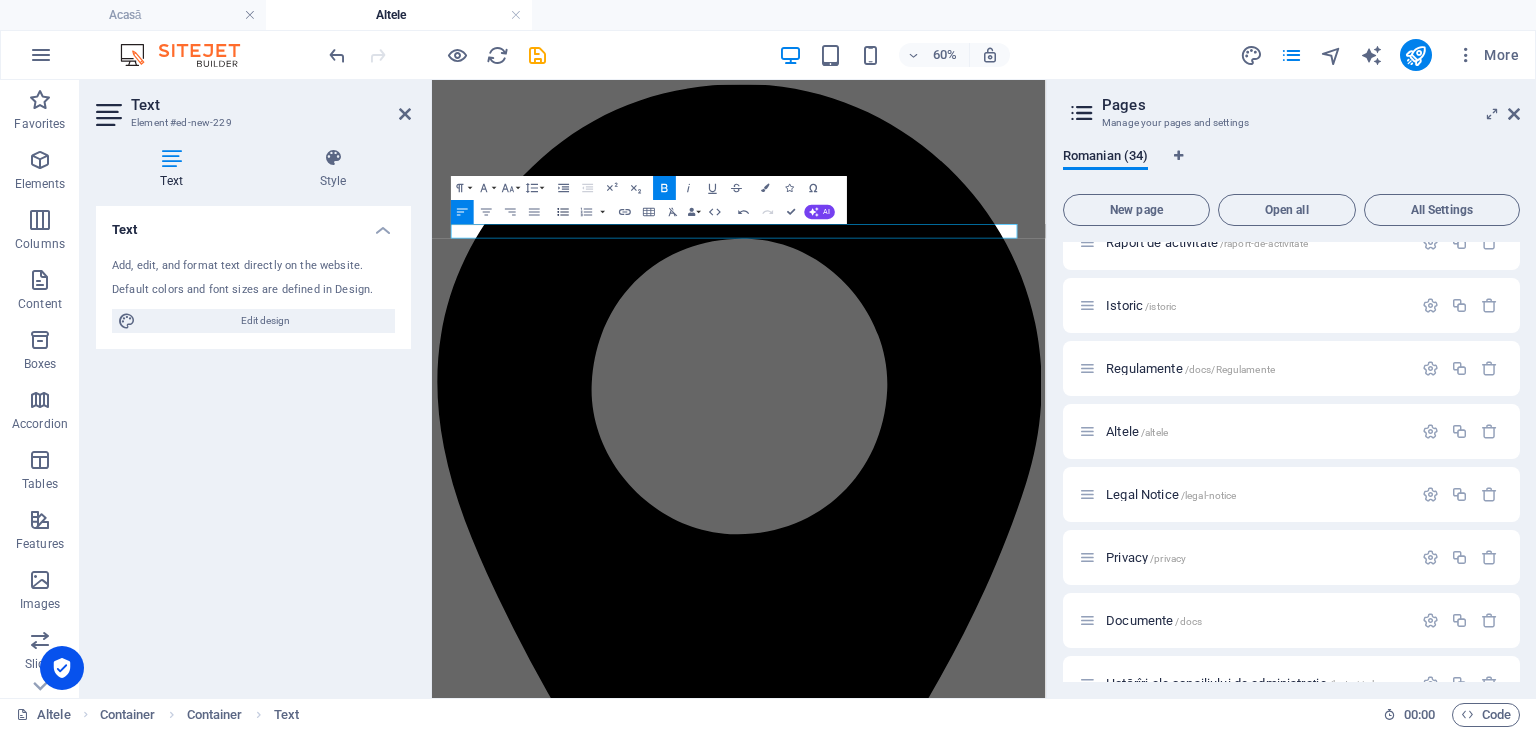 click on "Unordered List" at bounding box center (563, 212) 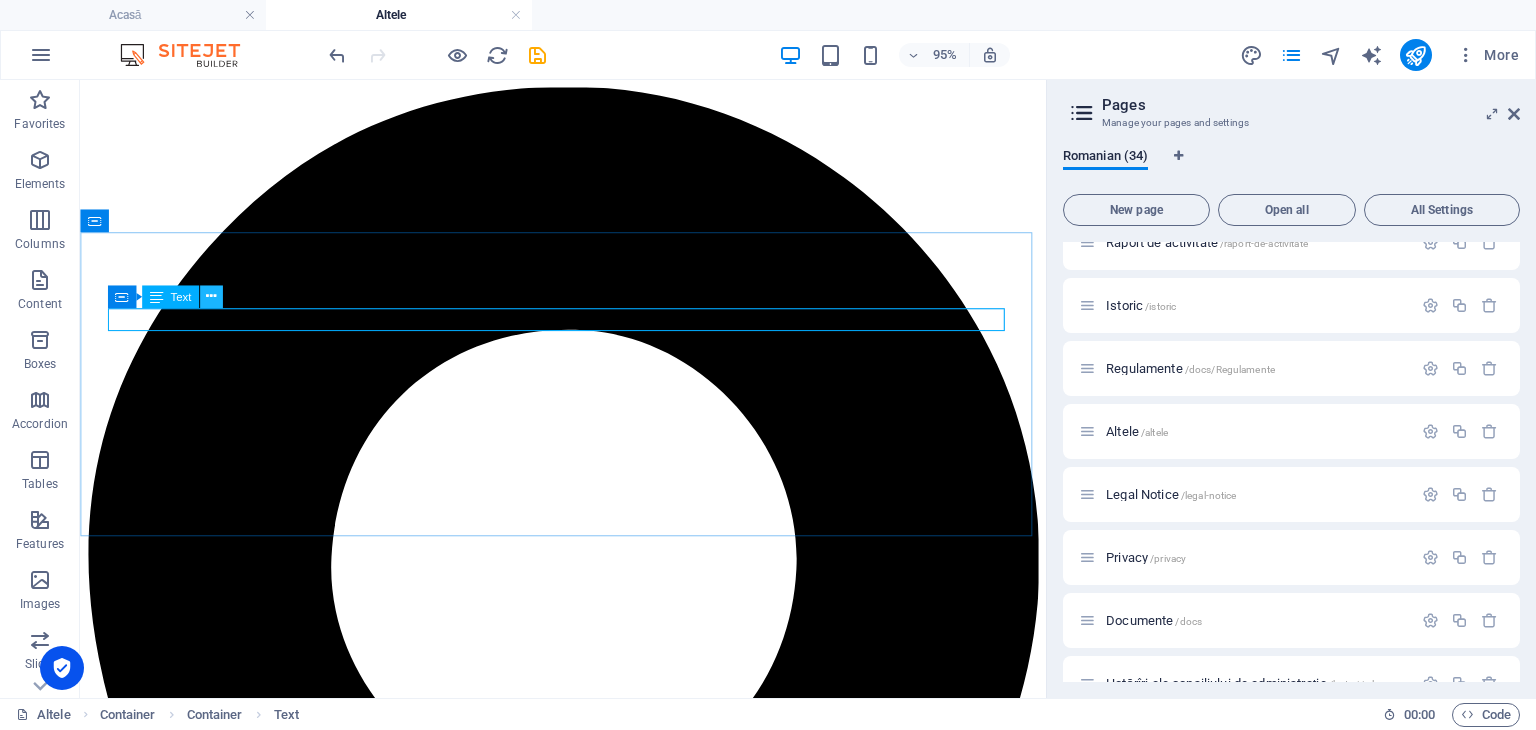 click at bounding box center (211, 296) 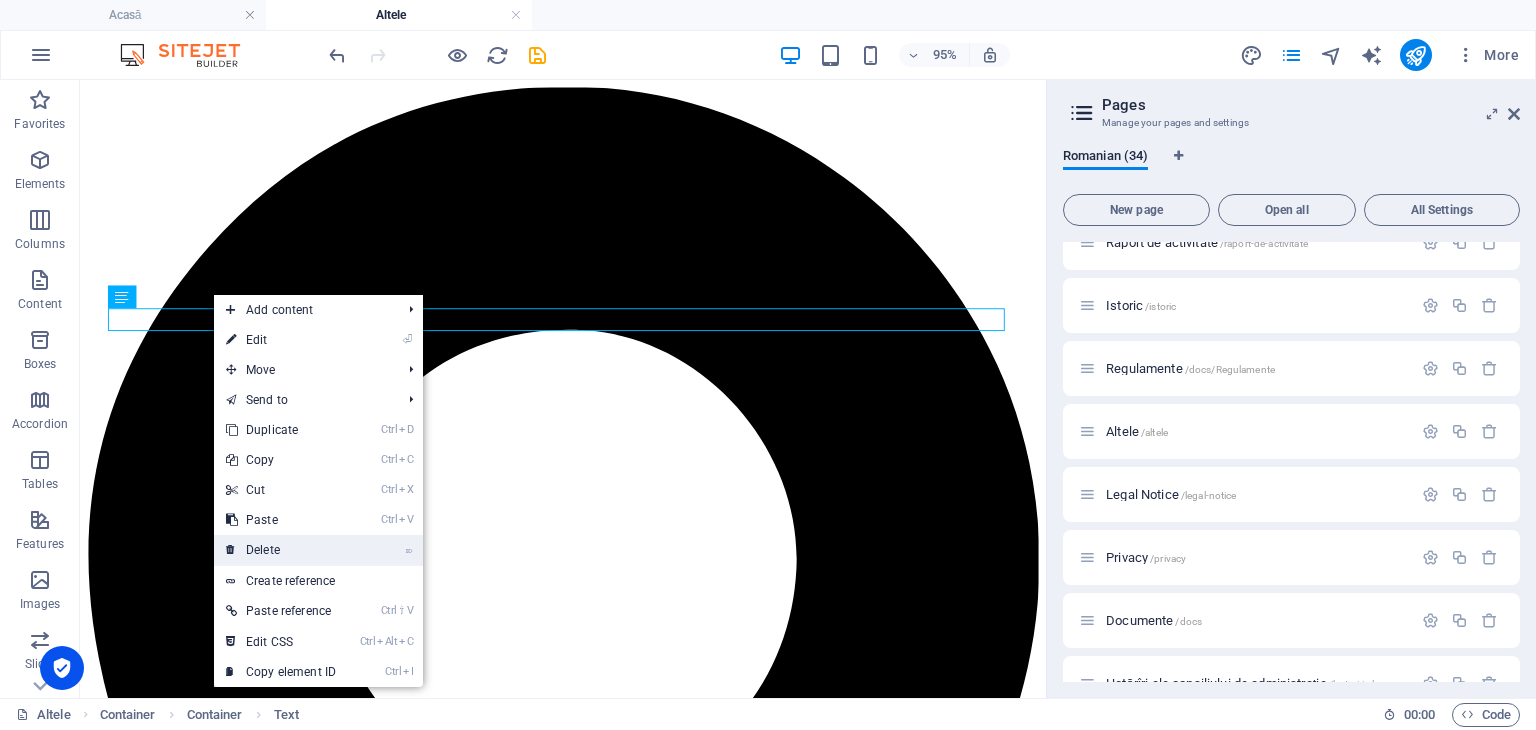click on "⌦  Delete" at bounding box center (281, 550) 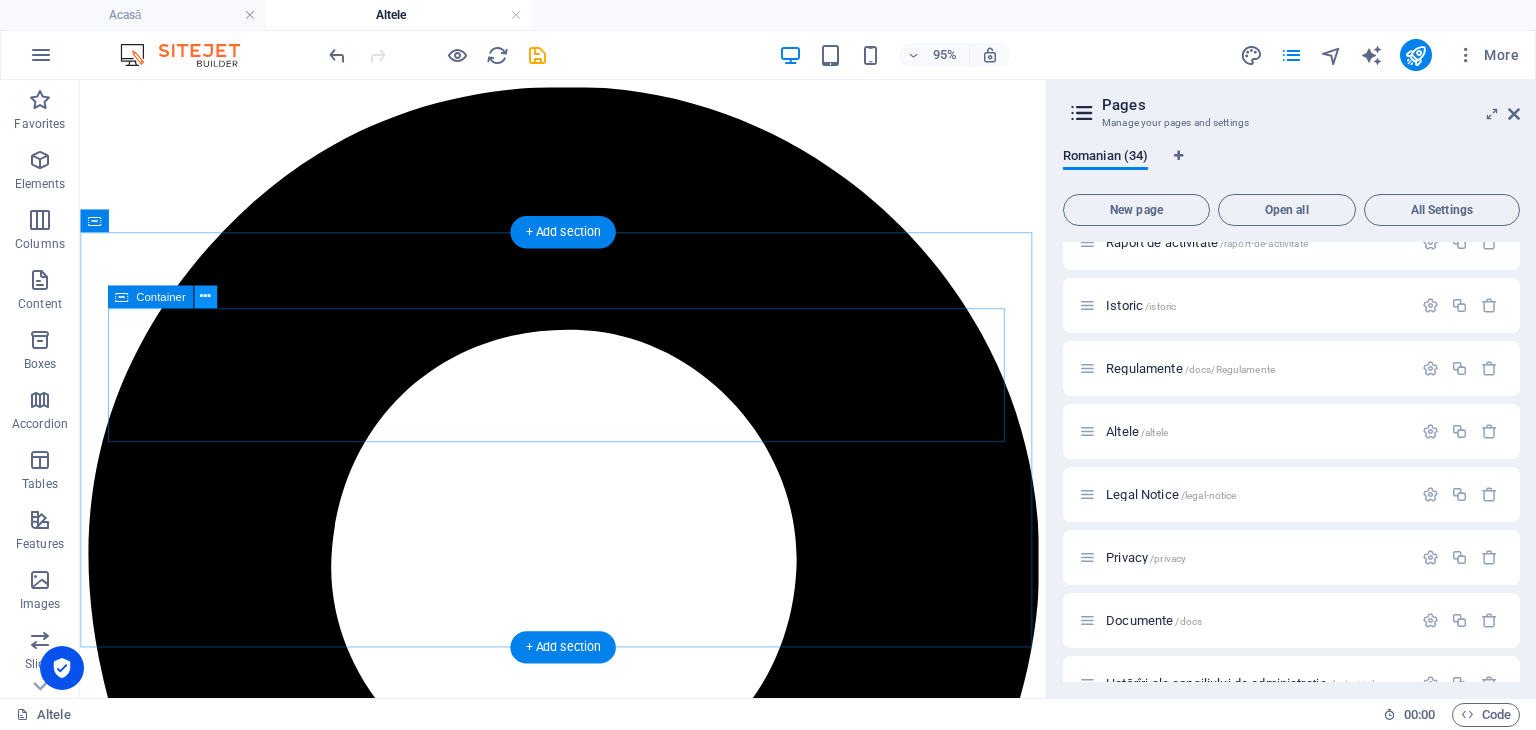 click at bounding box center [205, 296] 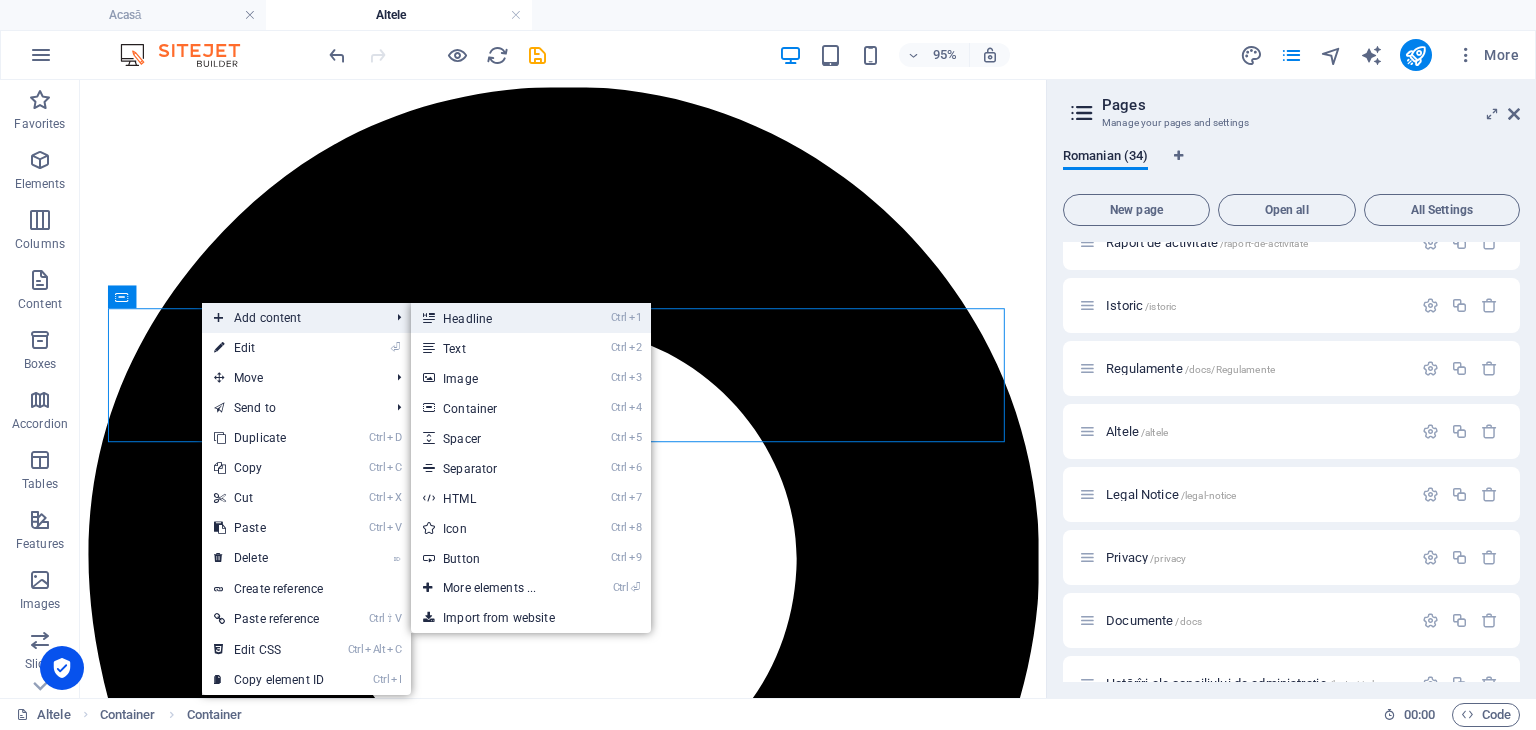 click on "Ctrl 1  Headline" at bounding box center (493, 318) 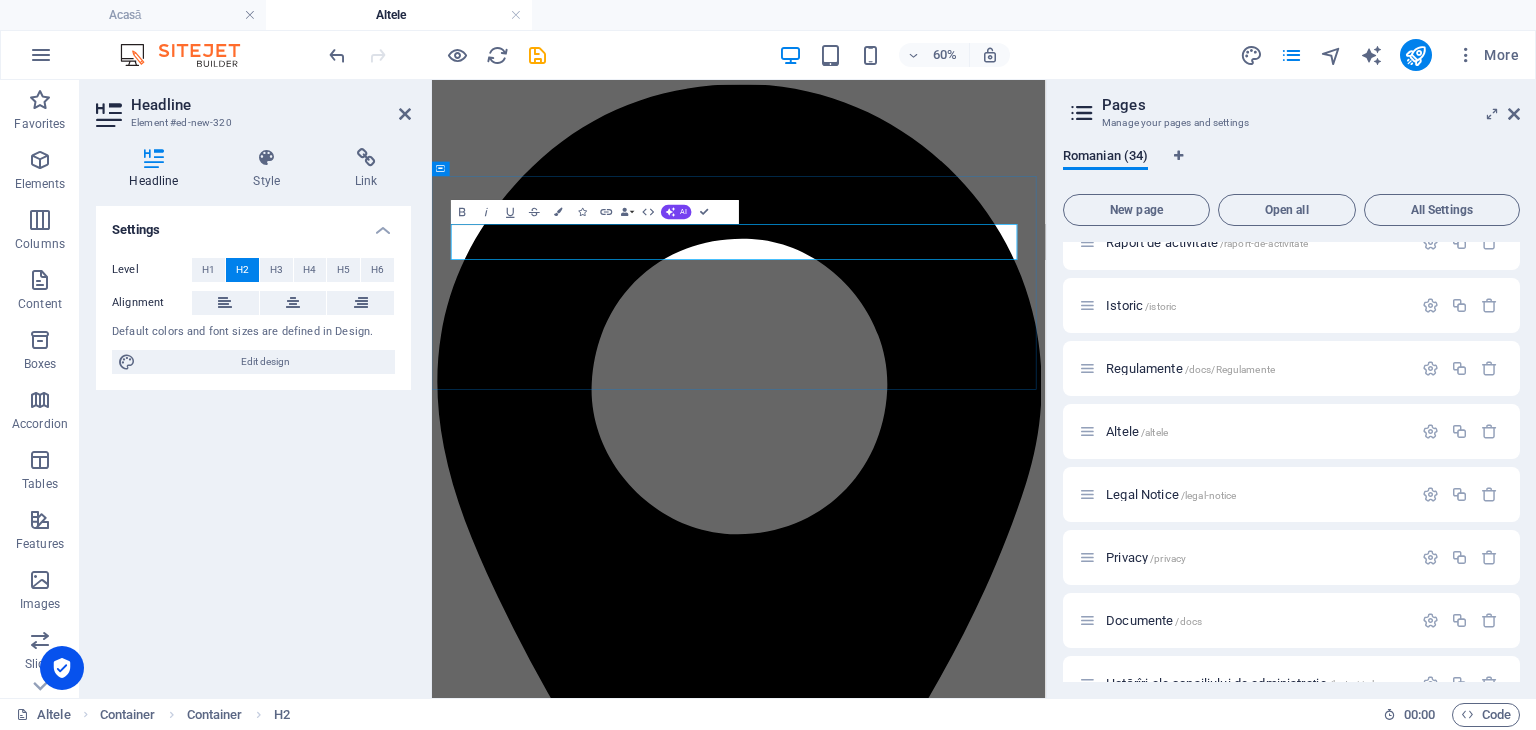 click on "New headline" at bounding box center (943, 5651) 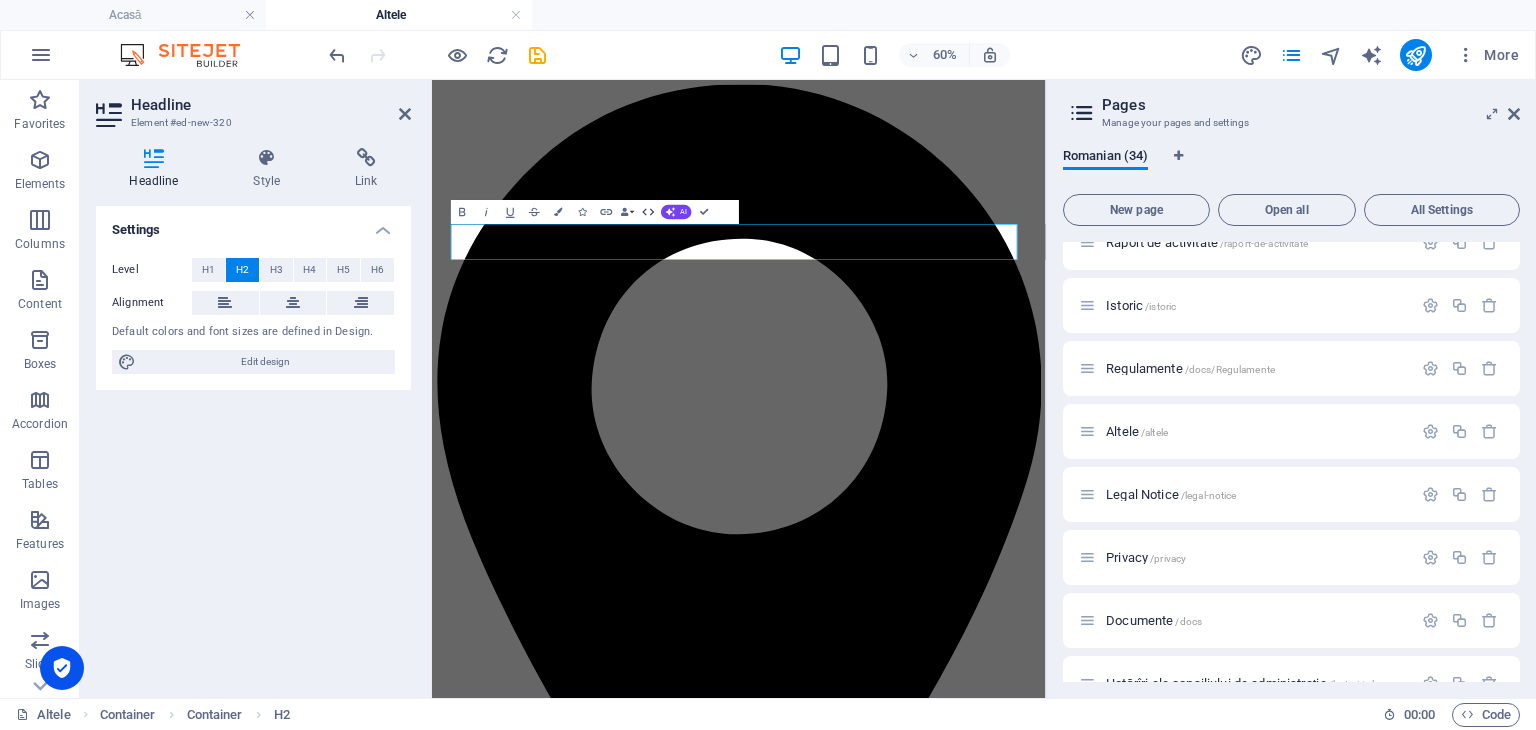 click 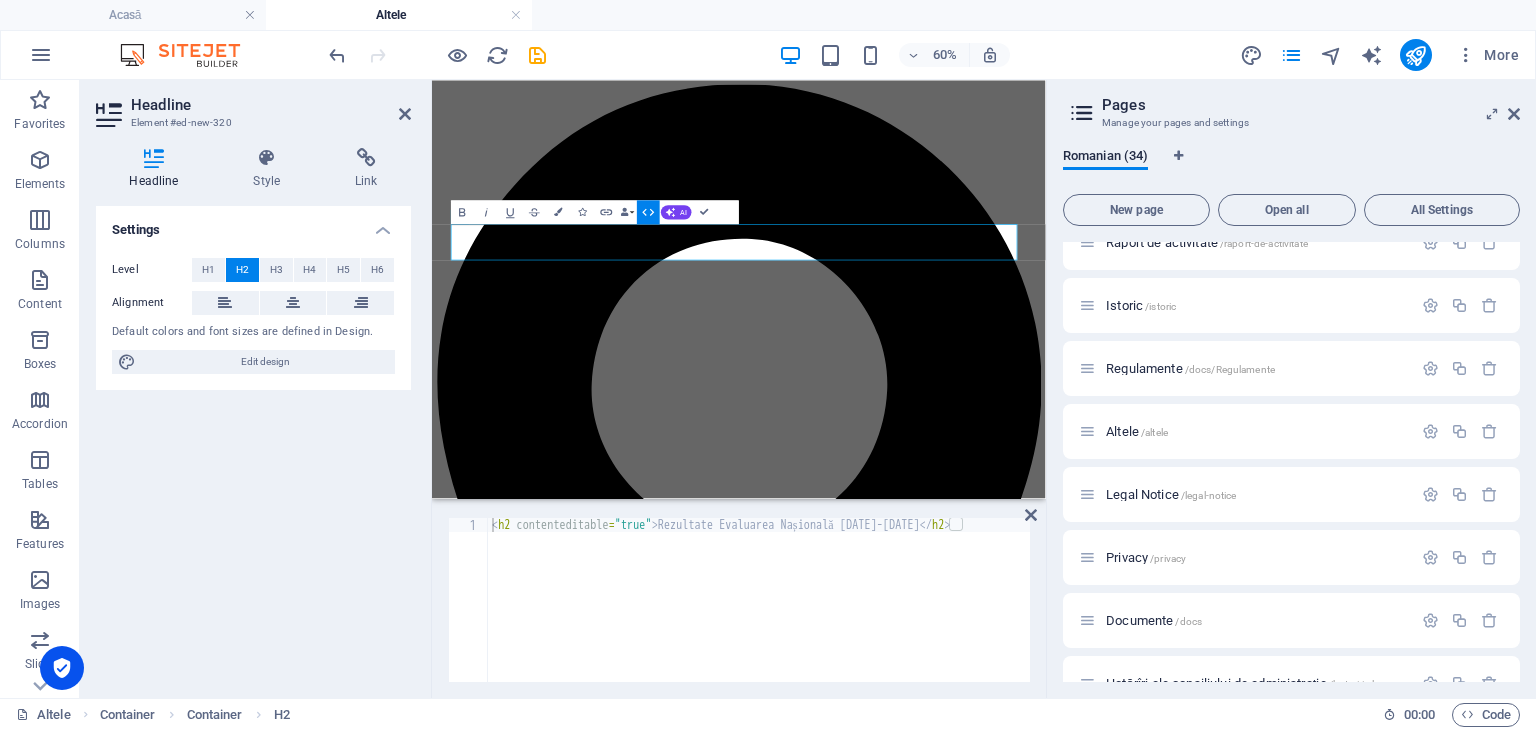 click 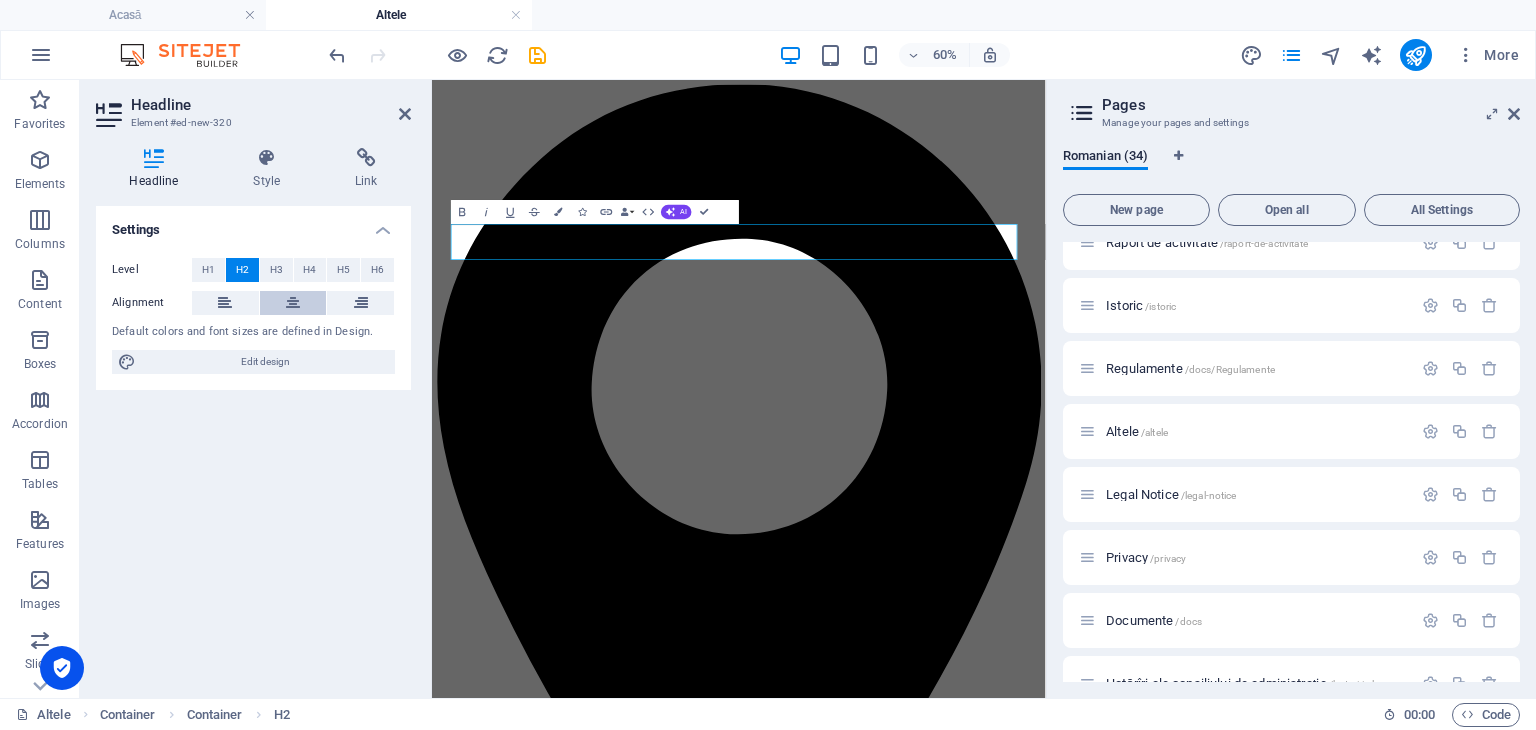 click at bounding box center [293, 303] 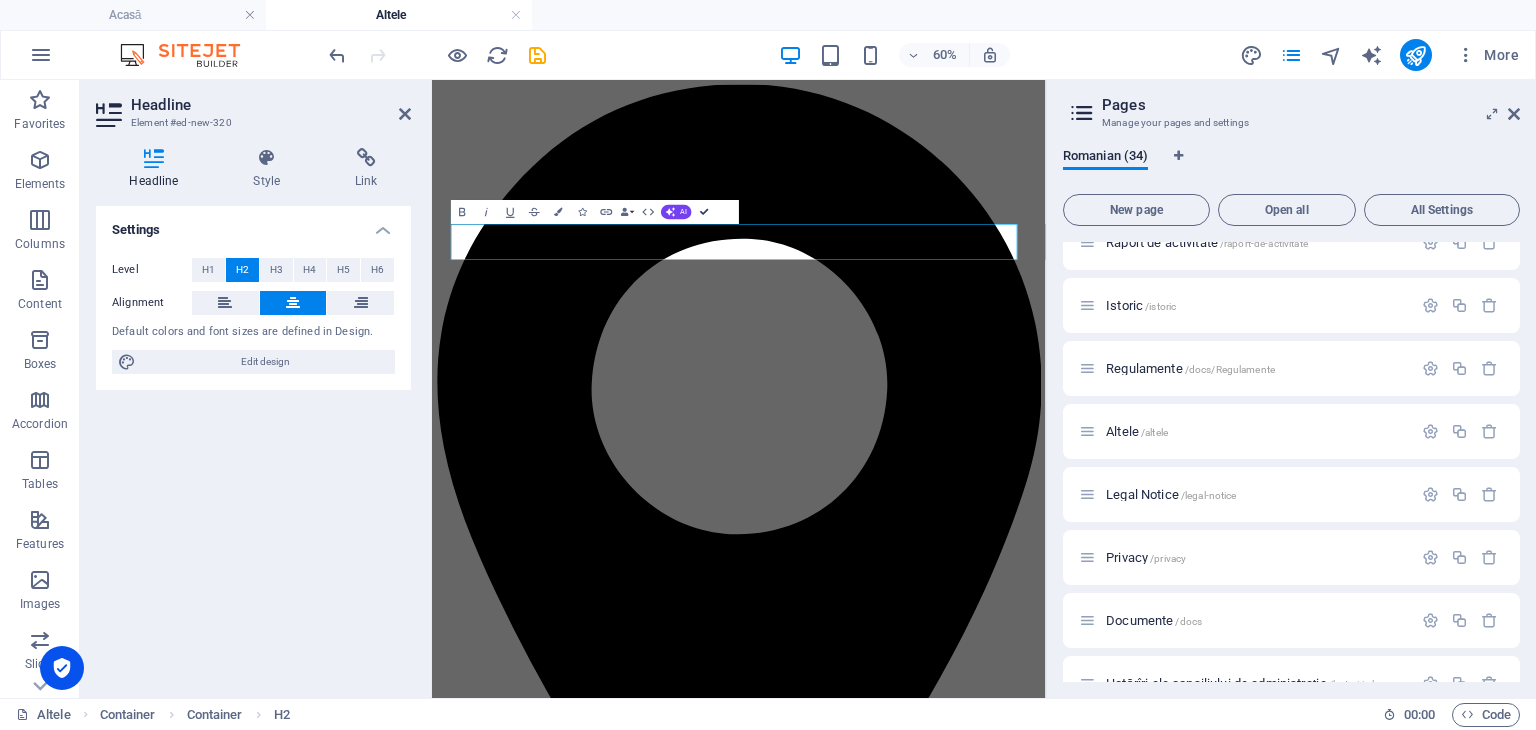 drag, startPoint x: 703, startPoint y: 215, endPoint x: 812, endPoint y: 159, distance: 122.54387 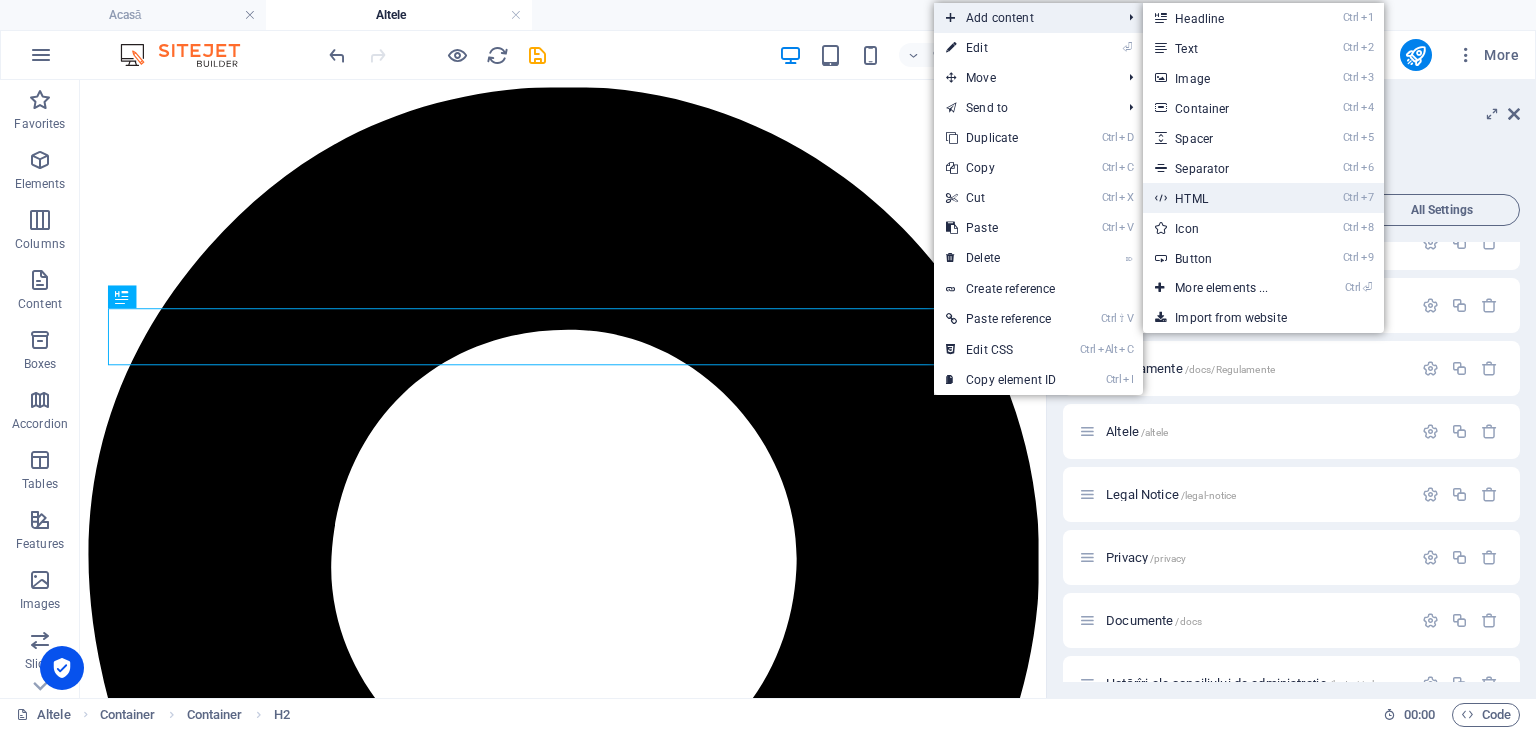 drag, startPoint x: 1220, startPoint y: 190, endPoint x: 1076, endPoint y: 218, distance: 146.69696 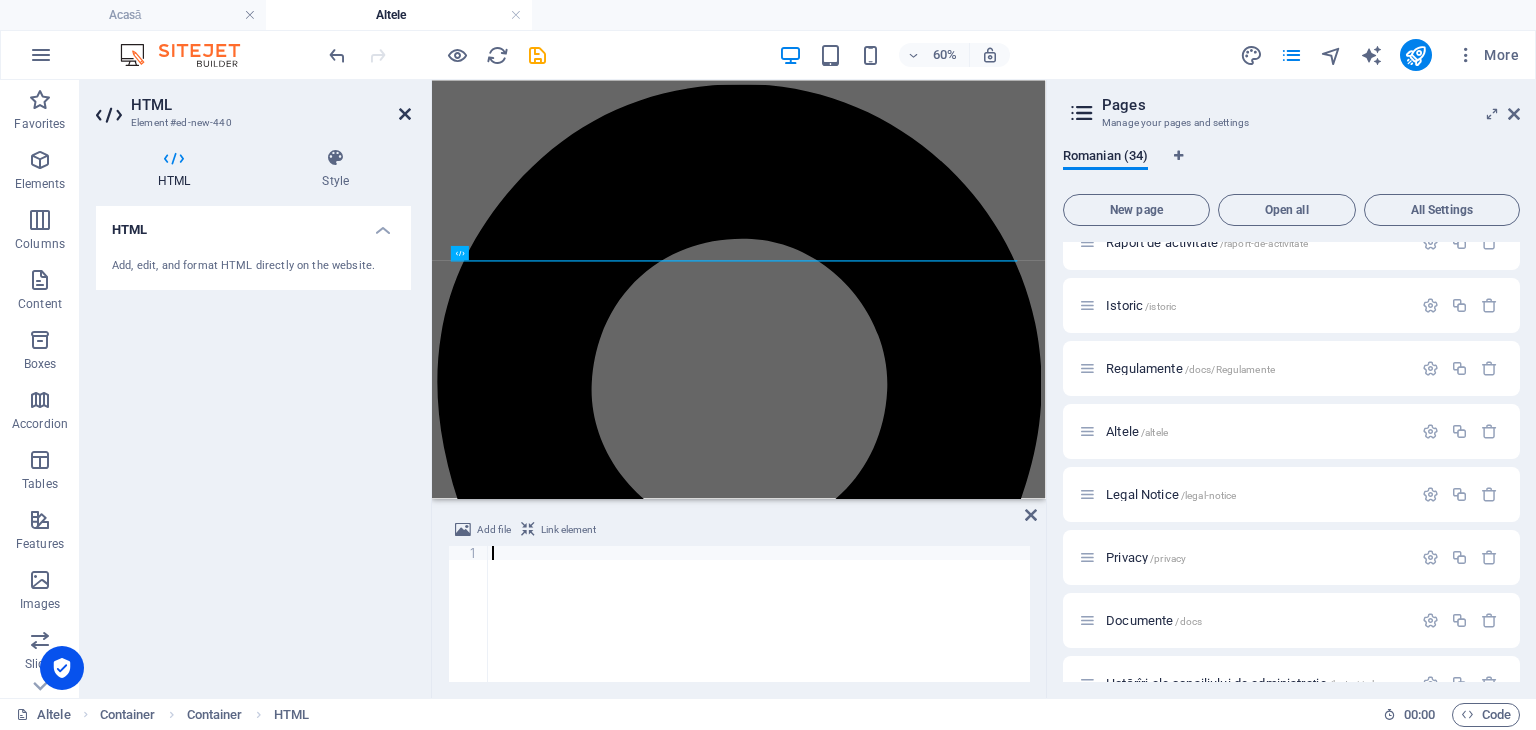 click at bounding box center [405, 114] 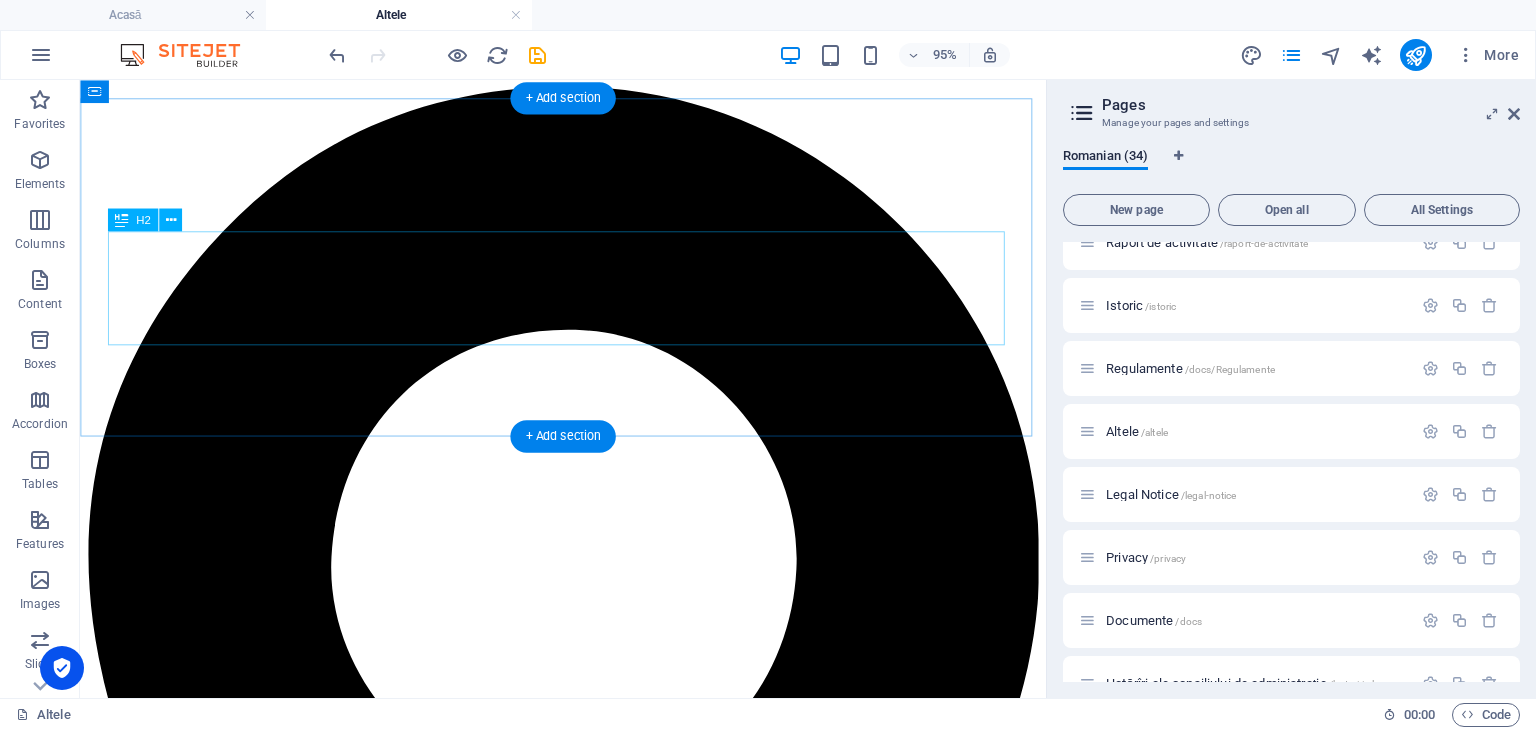 scroll, scrollTop: 0, scrollLeft: 0, axis: both 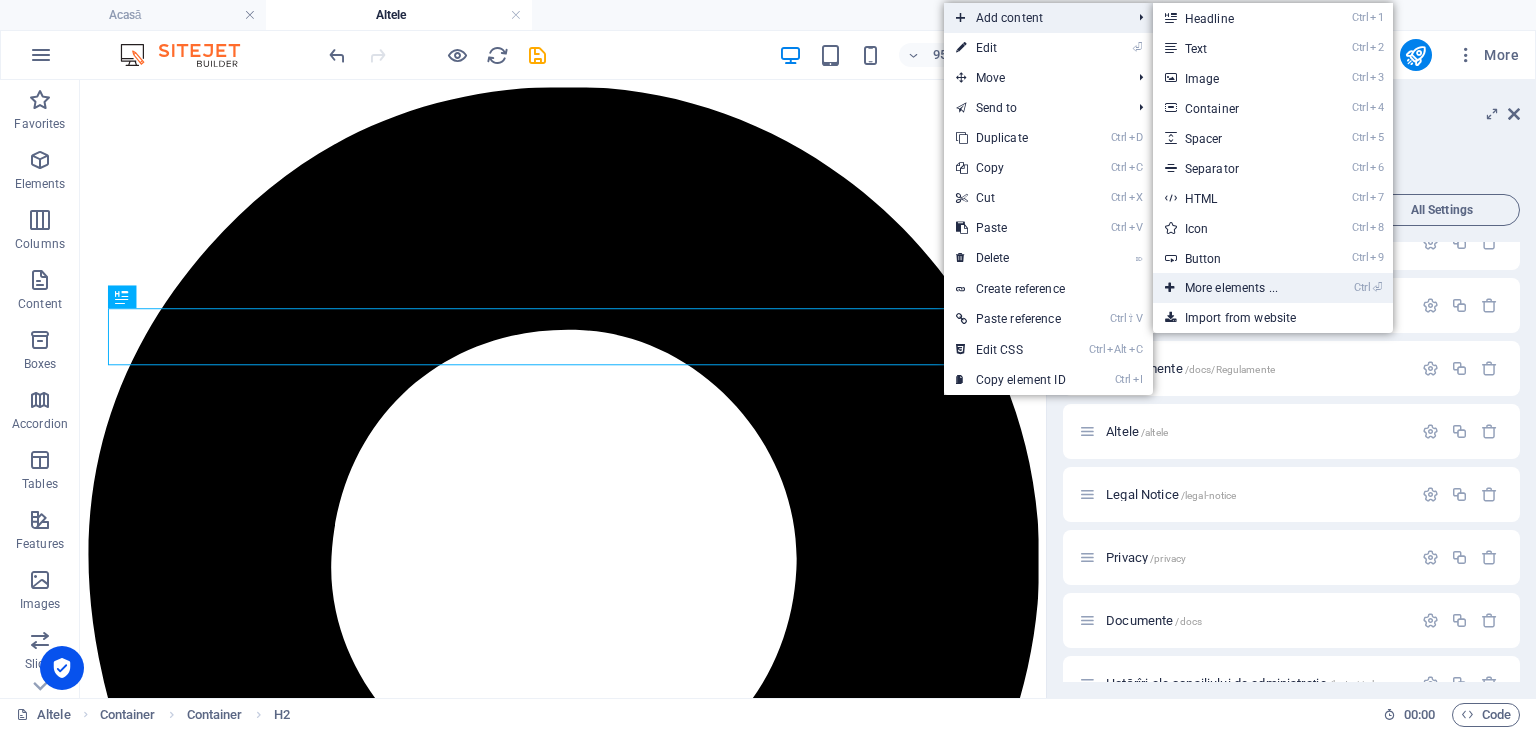 click on "Ctrl ⏎  More elements ..." at bounding box center [1235, 288] 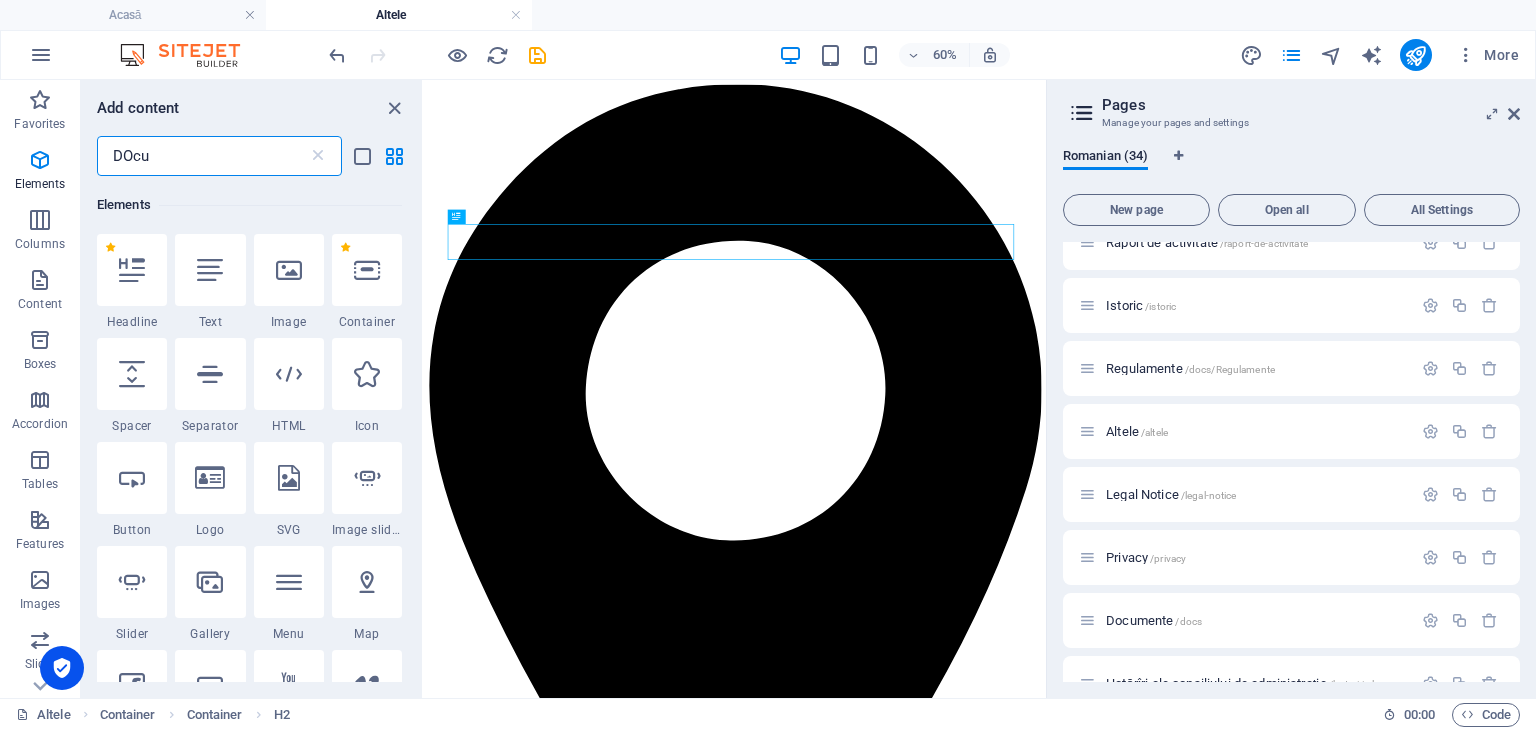 scroll, scrollTop: 0, scrollLeft: 0, axis: both 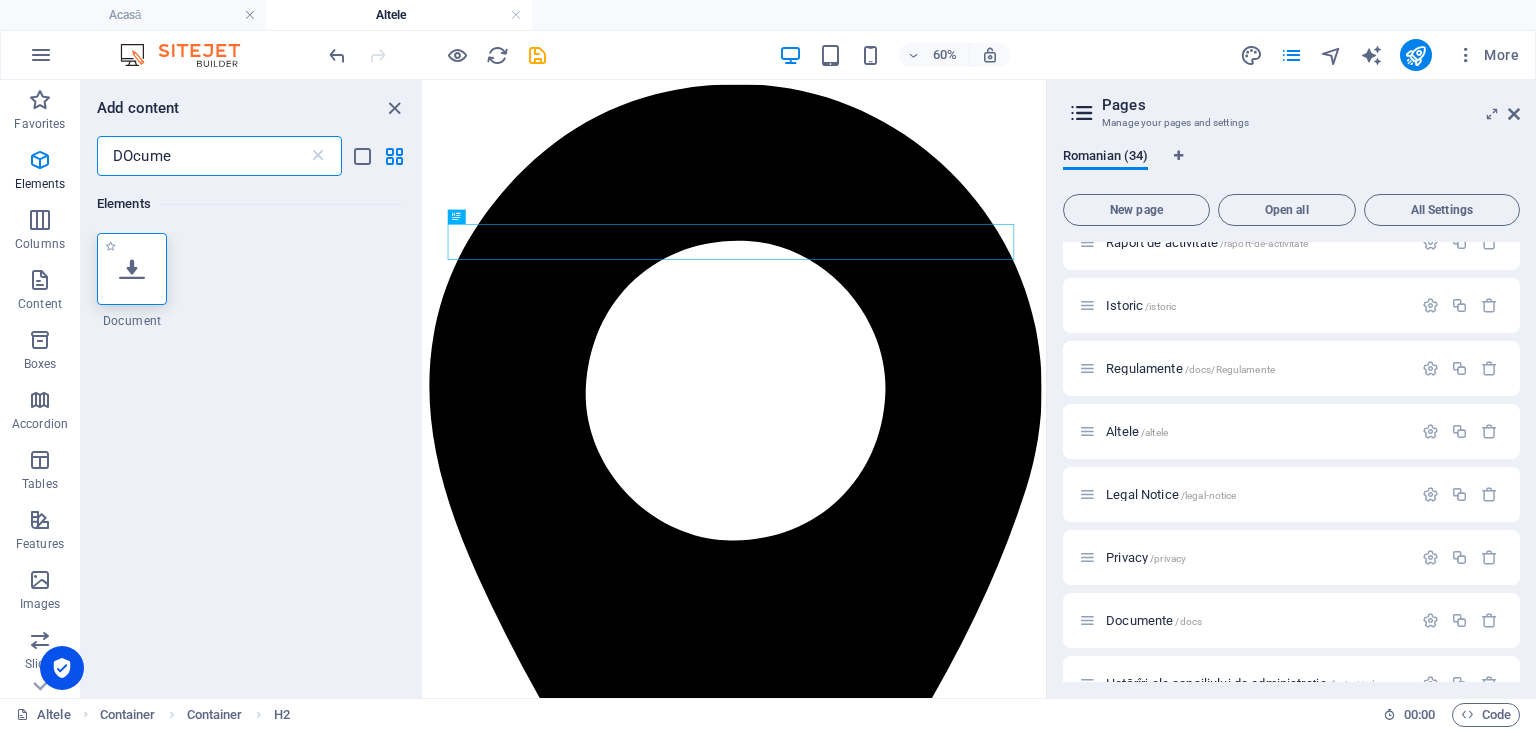 type on "DOcume" 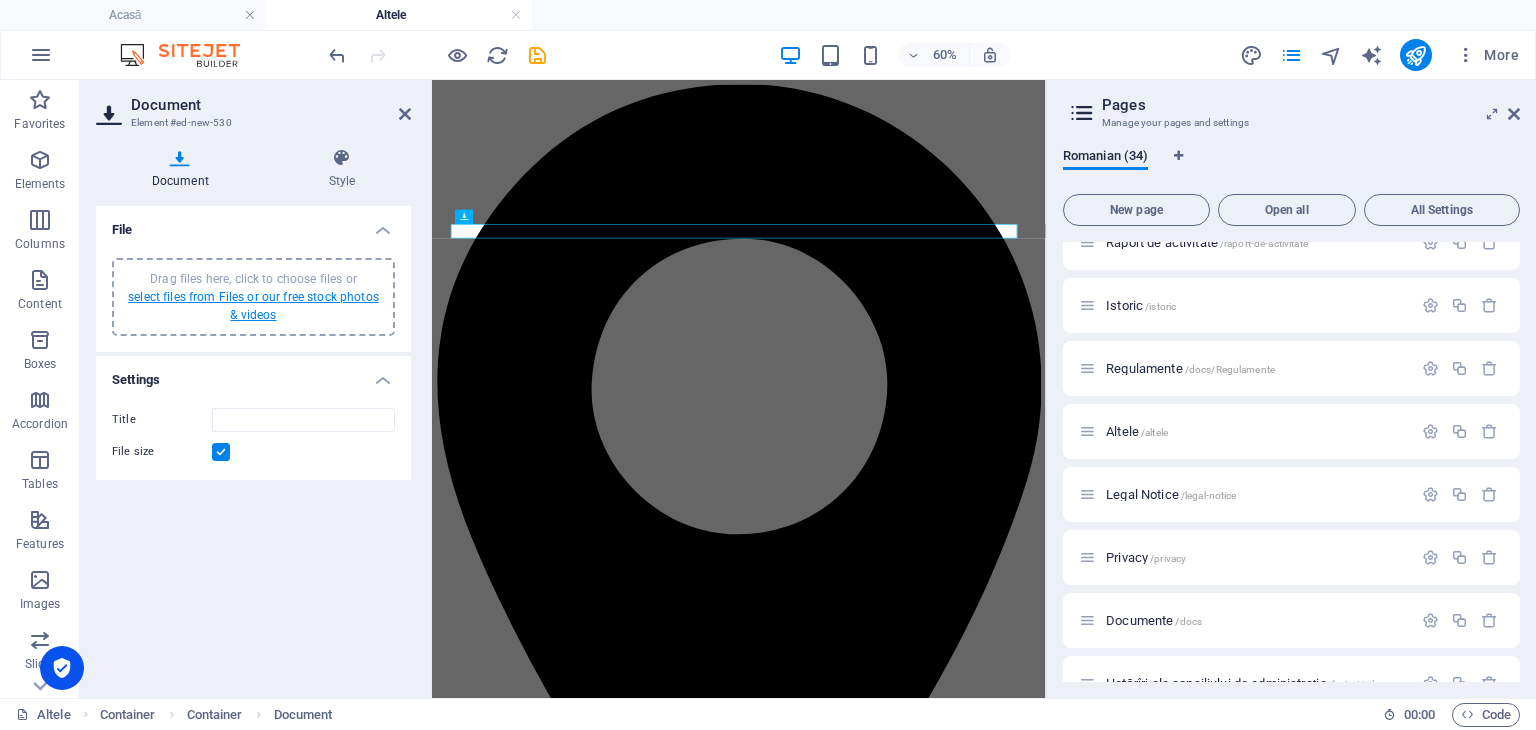 click on "select files from Files or our free stock photos & videos" at bounding box center (253, 306) 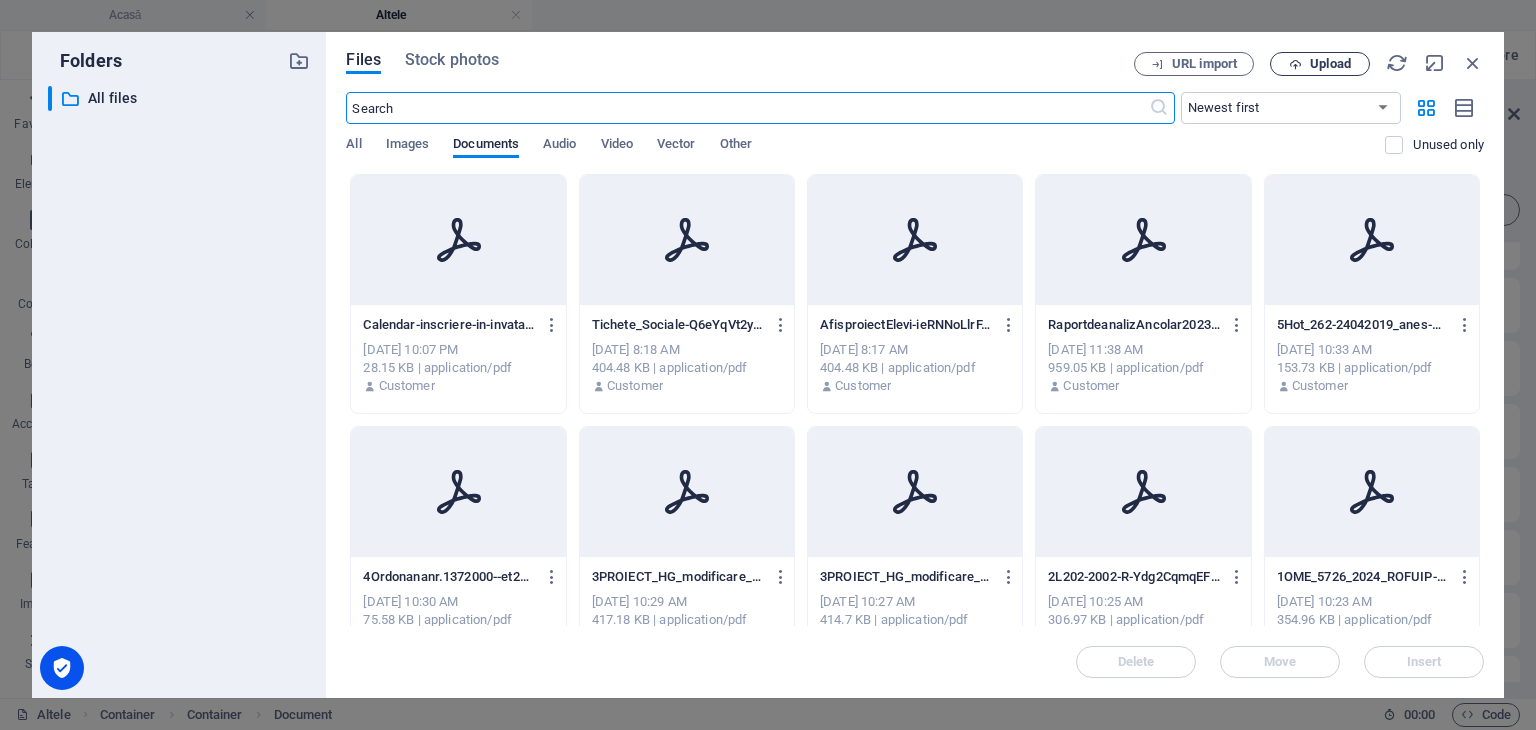 click at bounding box center (1295, 64) 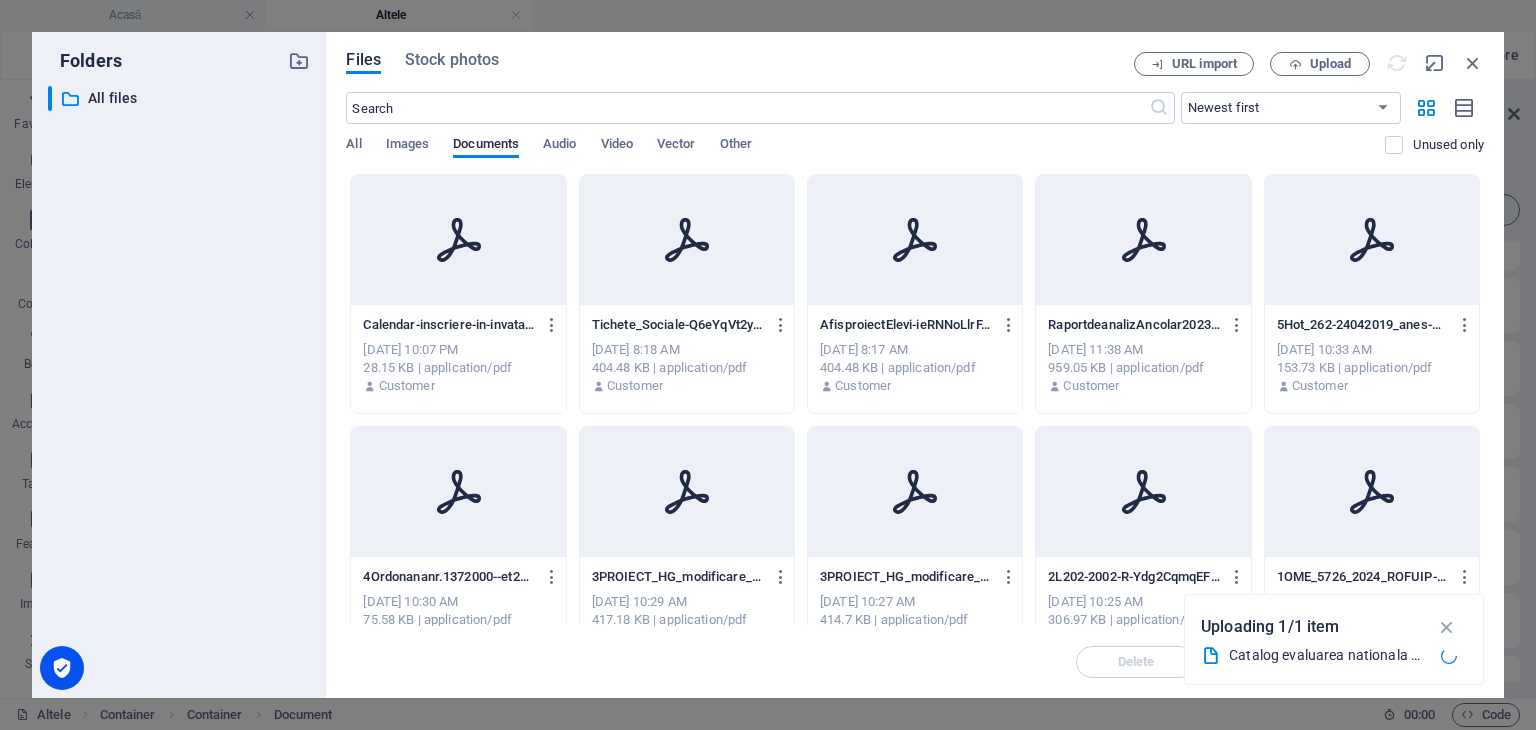 type on "Catalogevaluareanationala2025anonimizat-WhK2mUphFiCh7xEWTmQbKA.pdf" 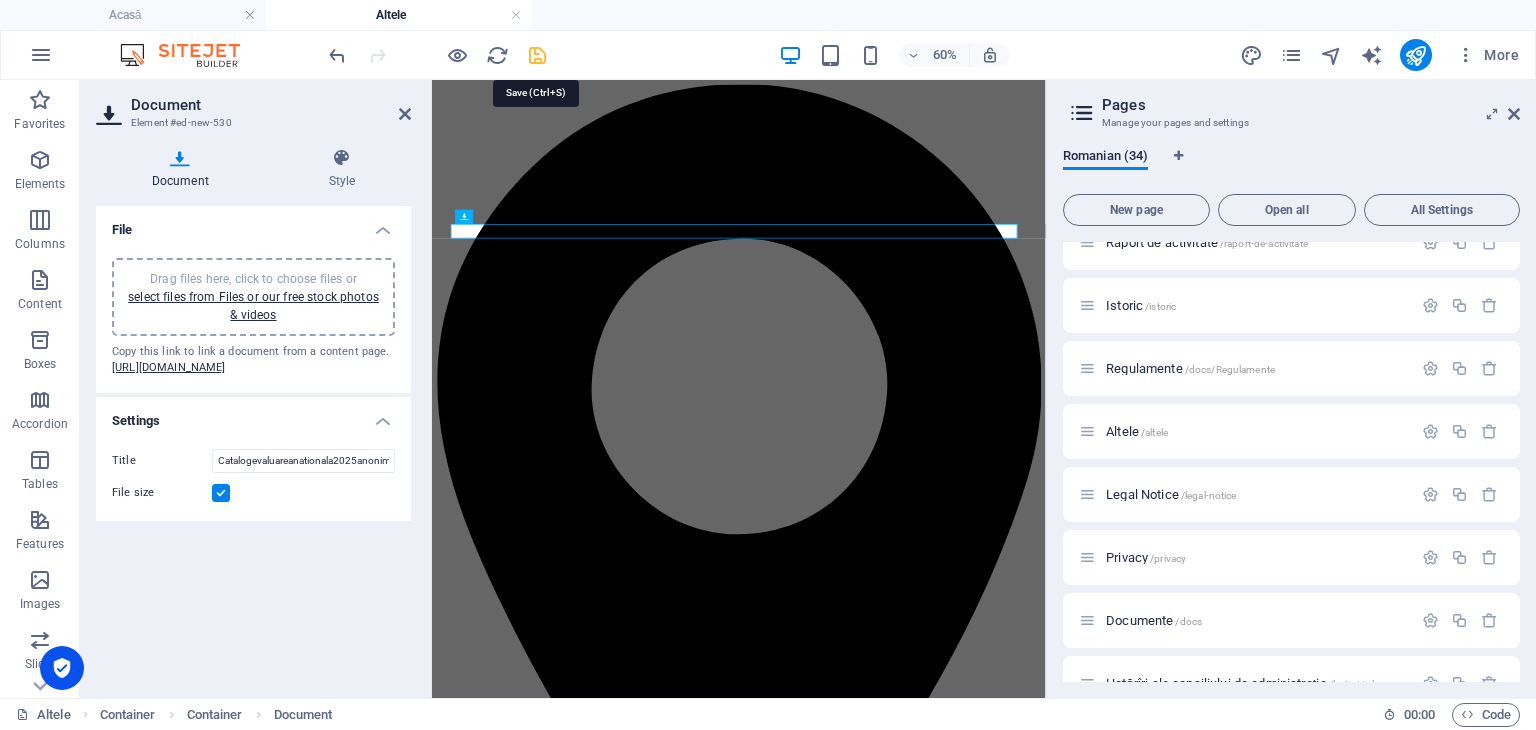 click at bounding box center (537, 55) 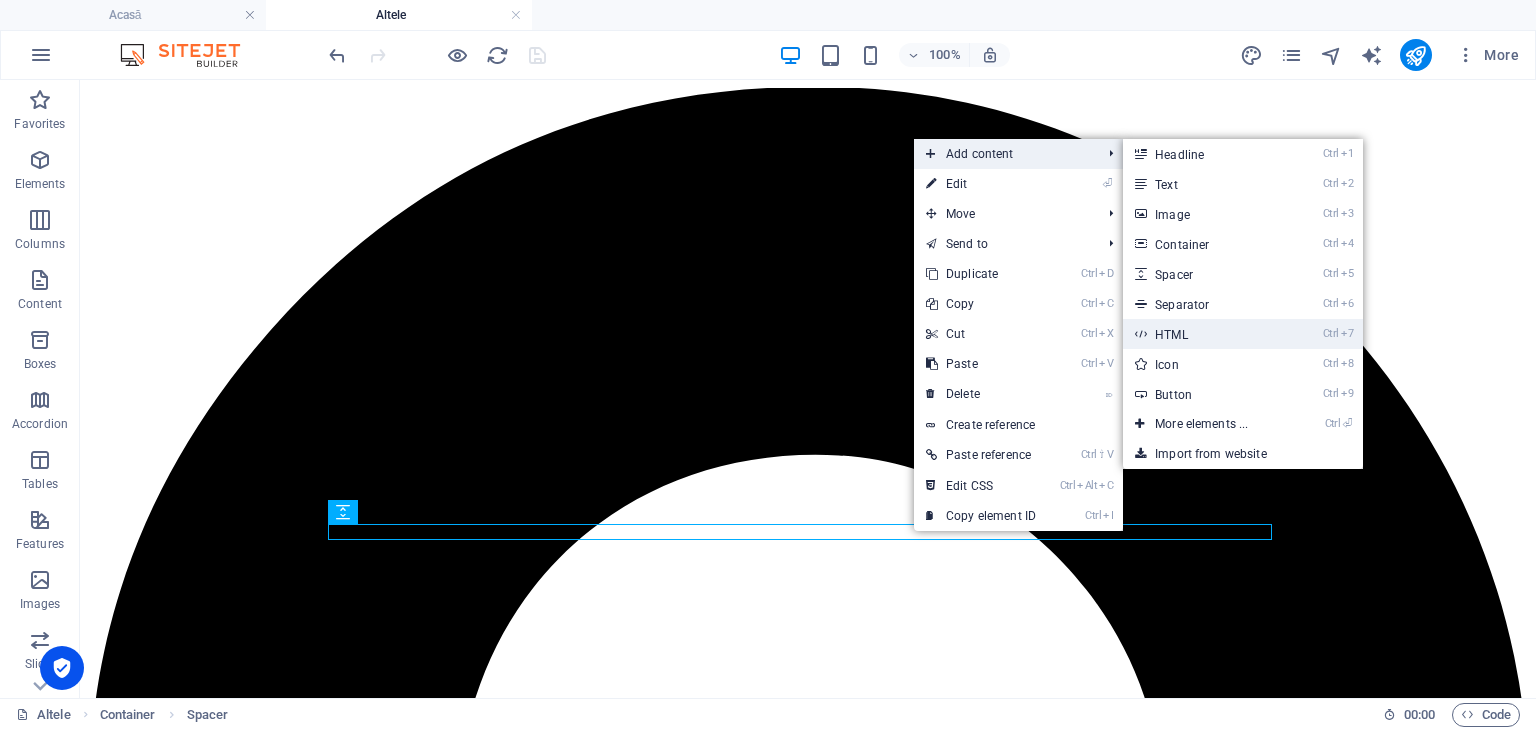 click on "Ctrl 7  HTML" at bounding box center [1205, 334] 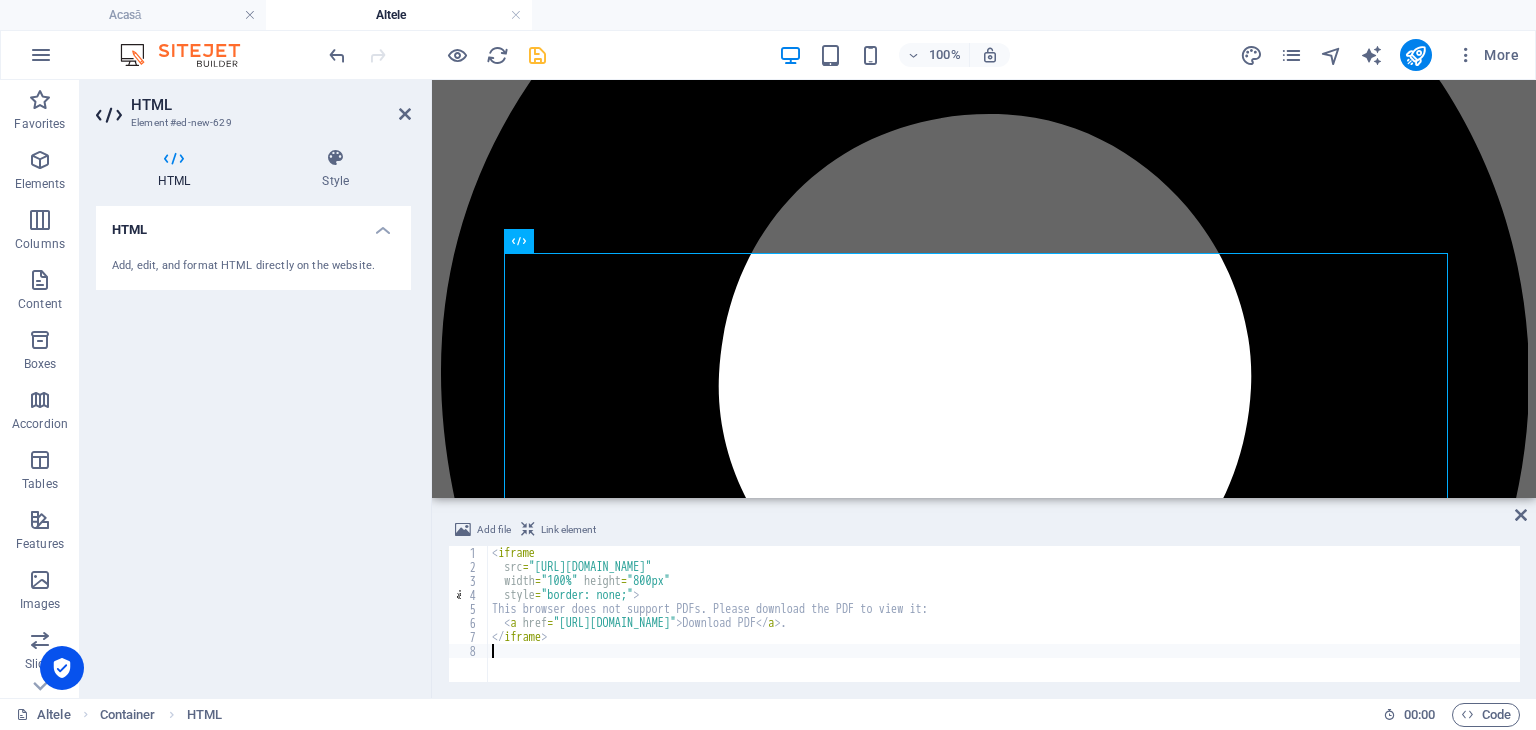 scroll, scrollTop: 287, scrollLeft: 0, axis: vertical 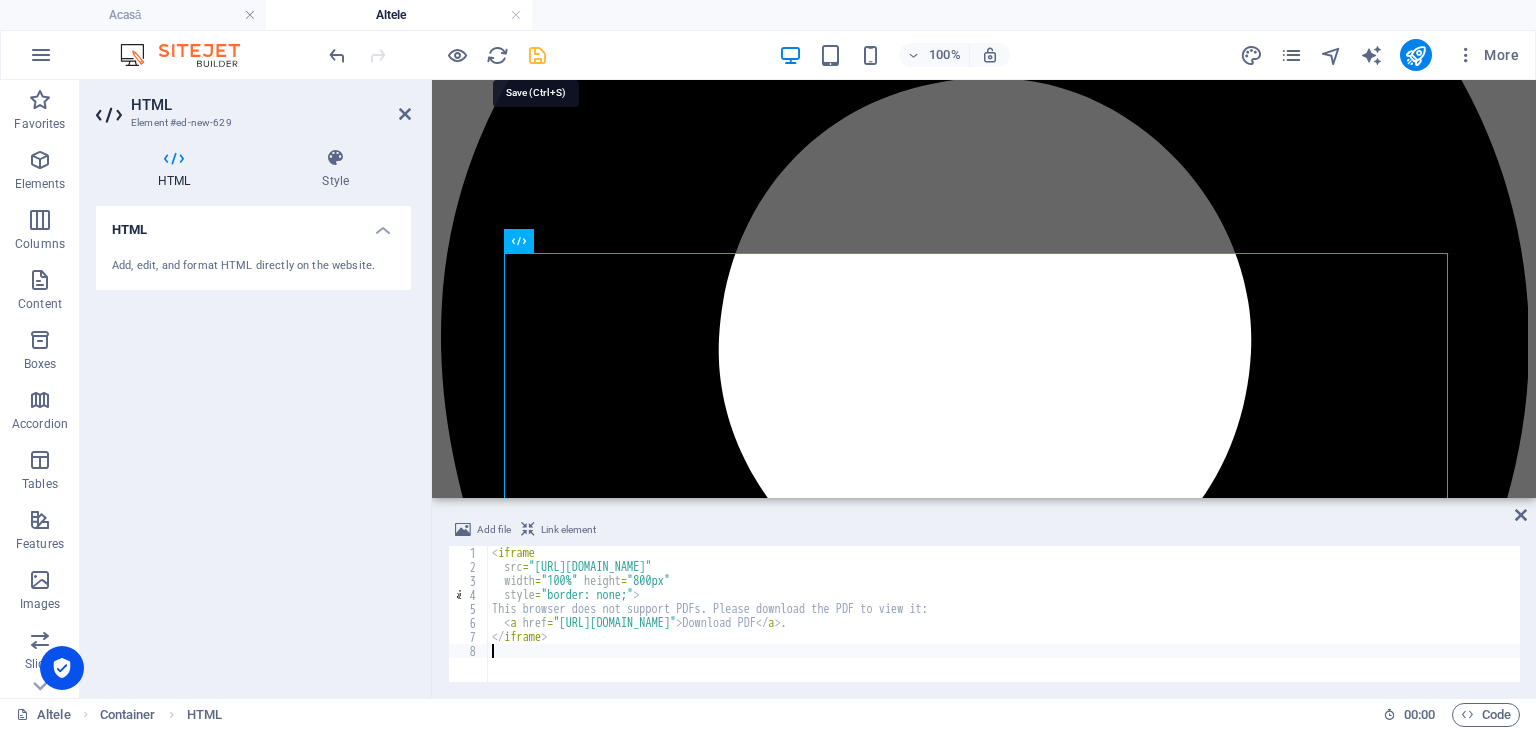 click at bounding box center [537, 55] 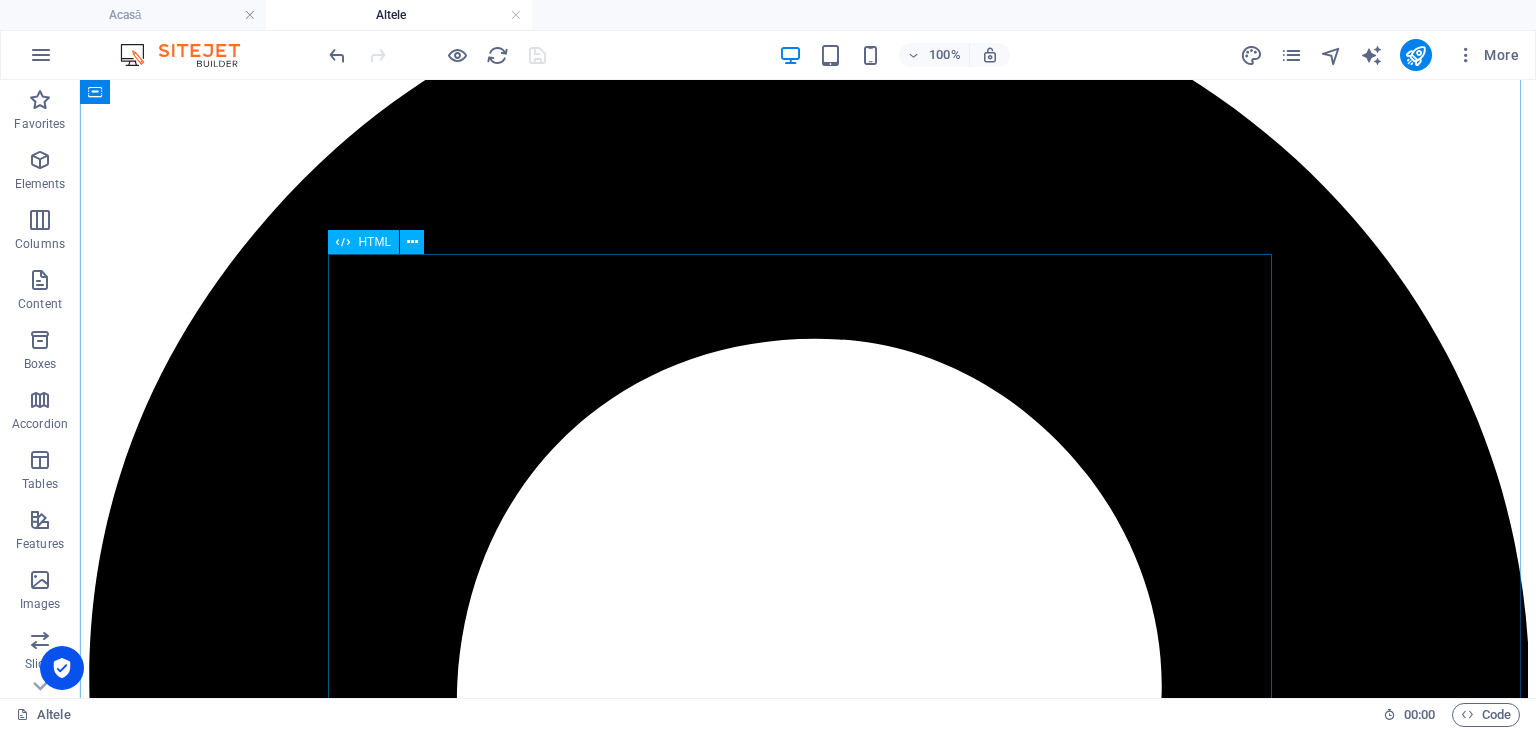 scroll, scrollTop: 0, scrollLeft: 0, axis: both 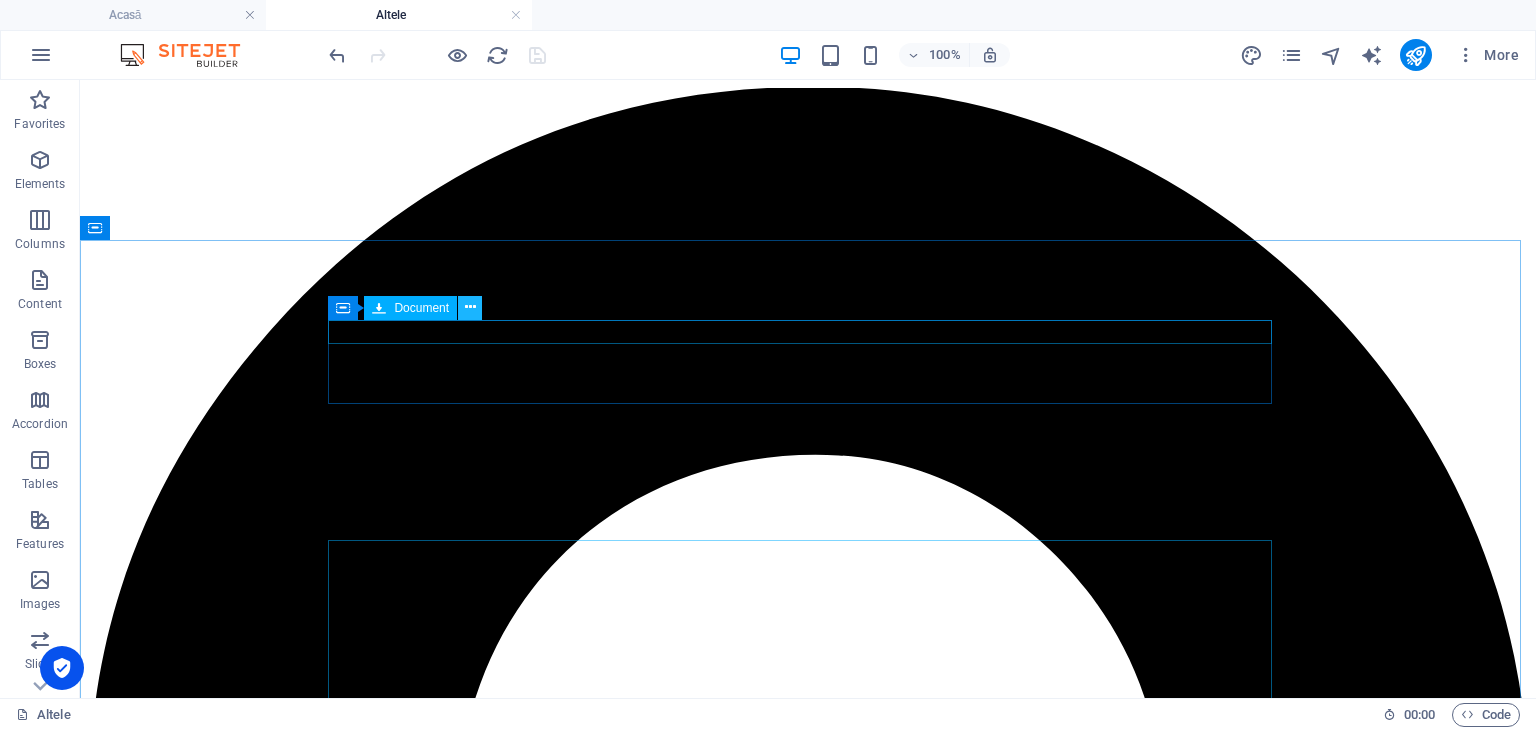 click at bounding box center (470, 307) 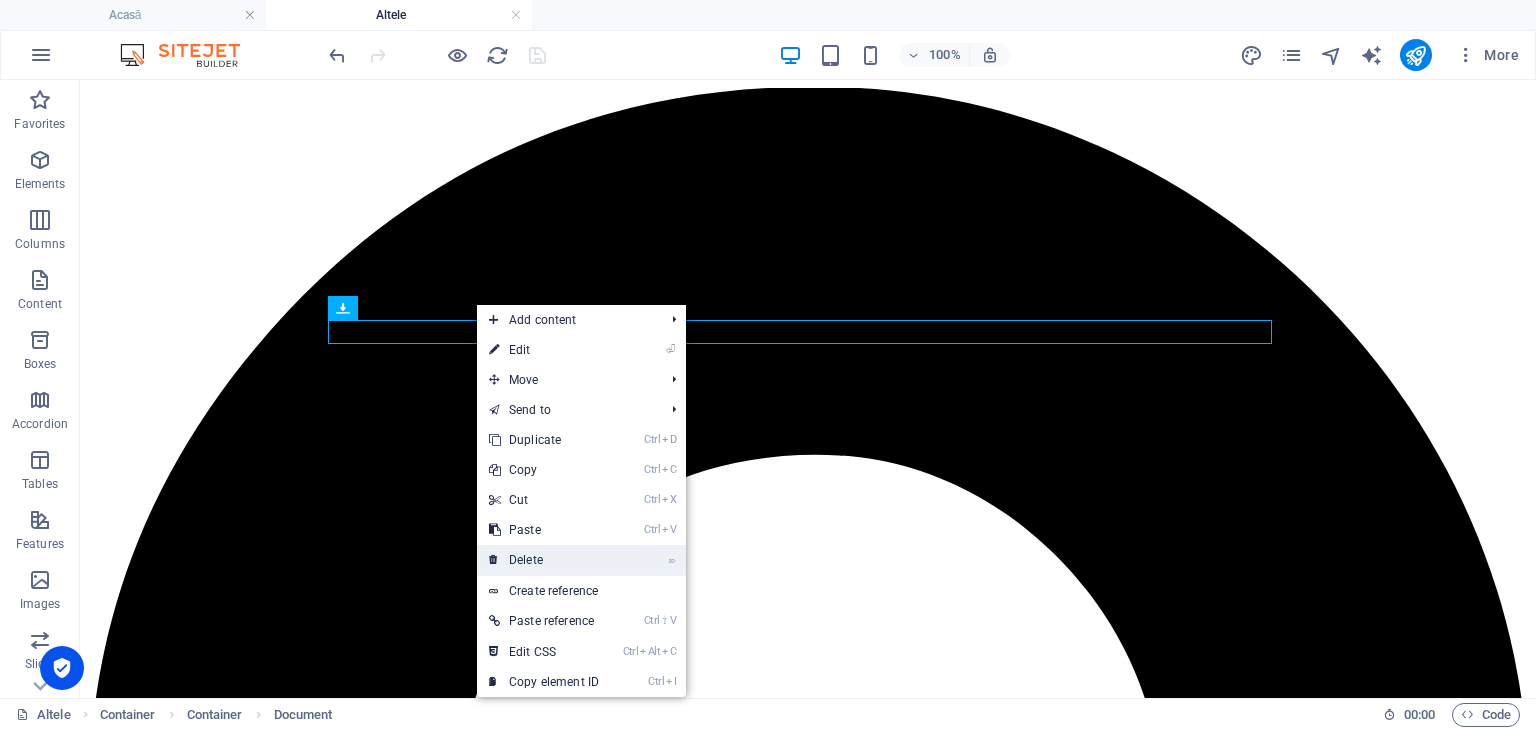 click on "⌦  Delete" at bounding box center [544, 560] 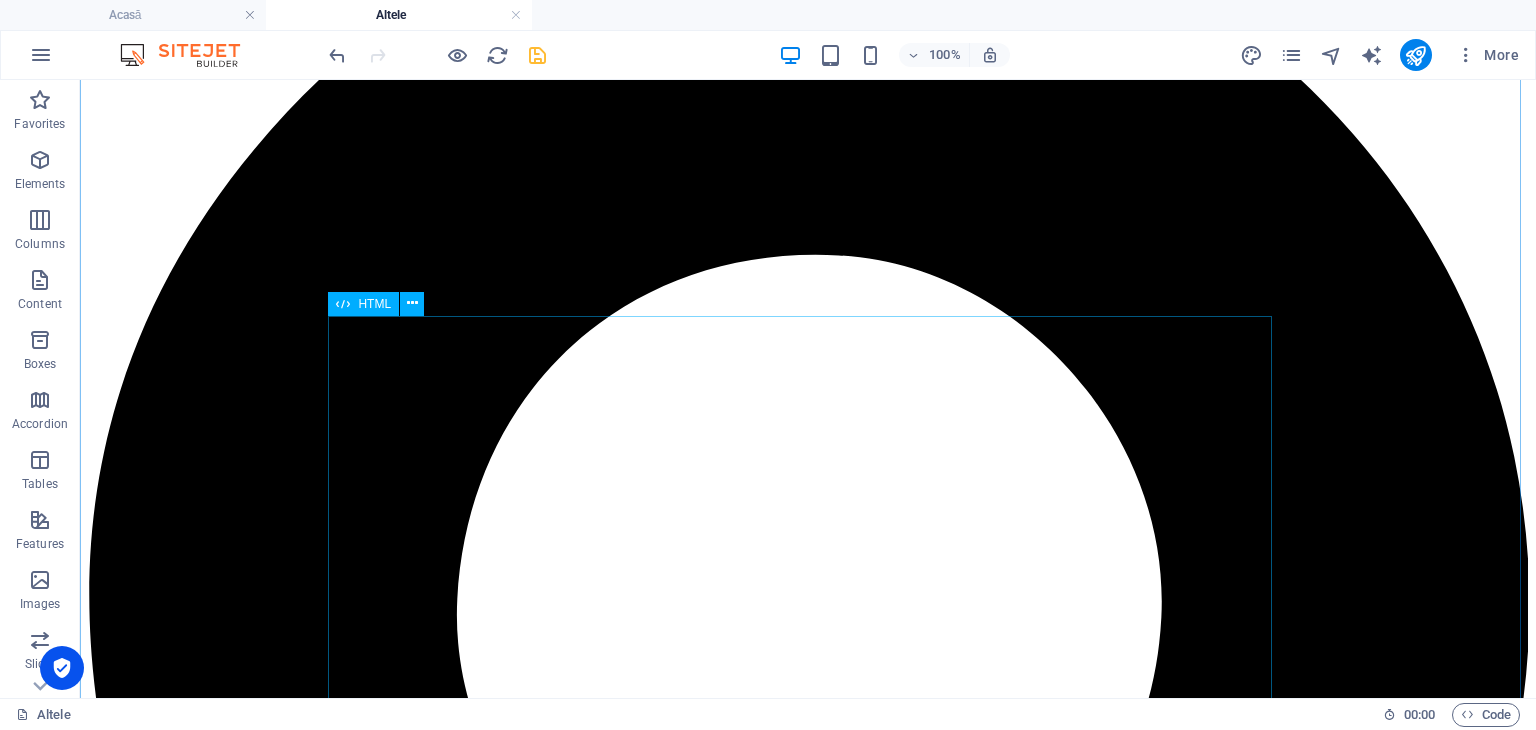 scroll, scrollTop: 0, scrollLeft: 0, axis: both 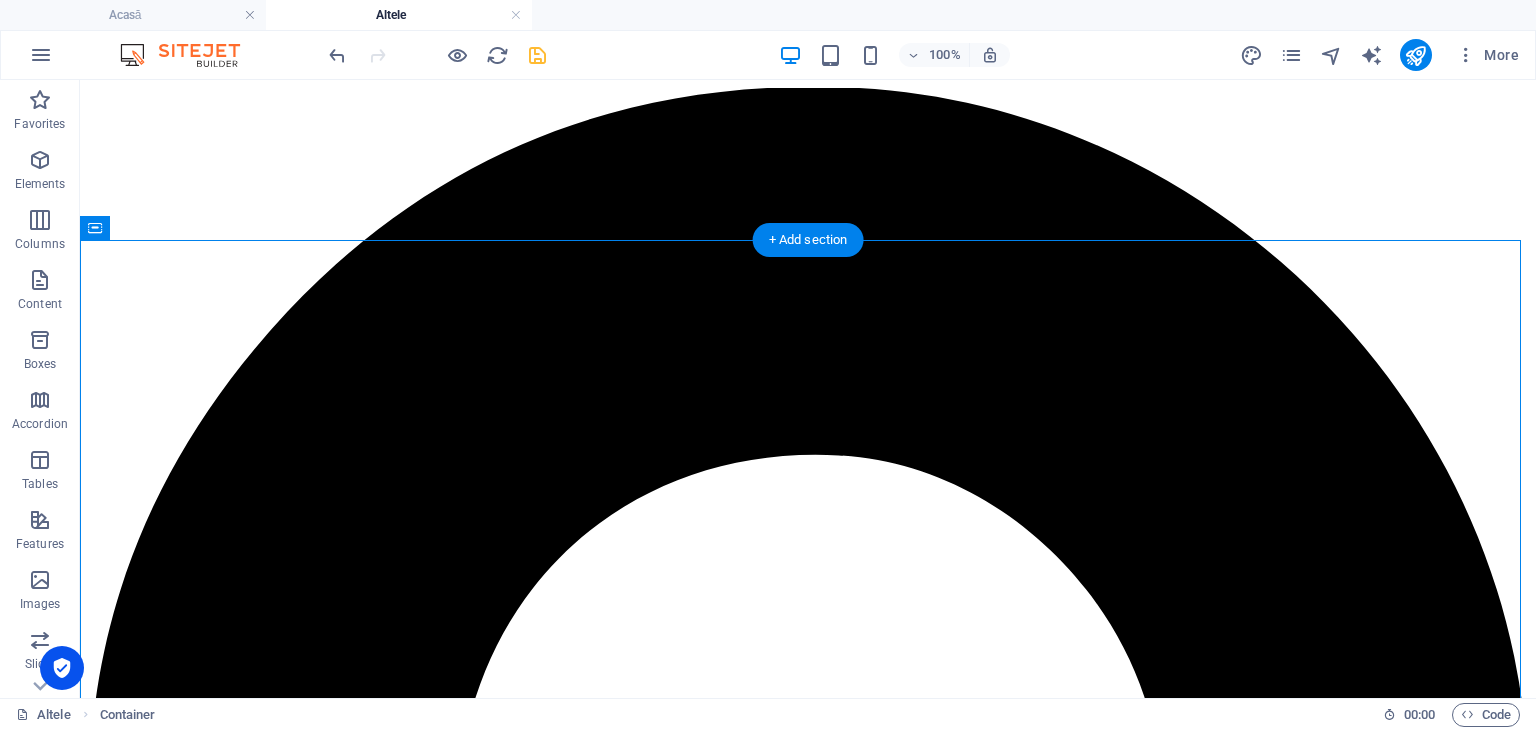 drag, startPoint x: 541, startPoint y: 540, endPoint x: 531, endPoint y: 382, distance: 158.31615 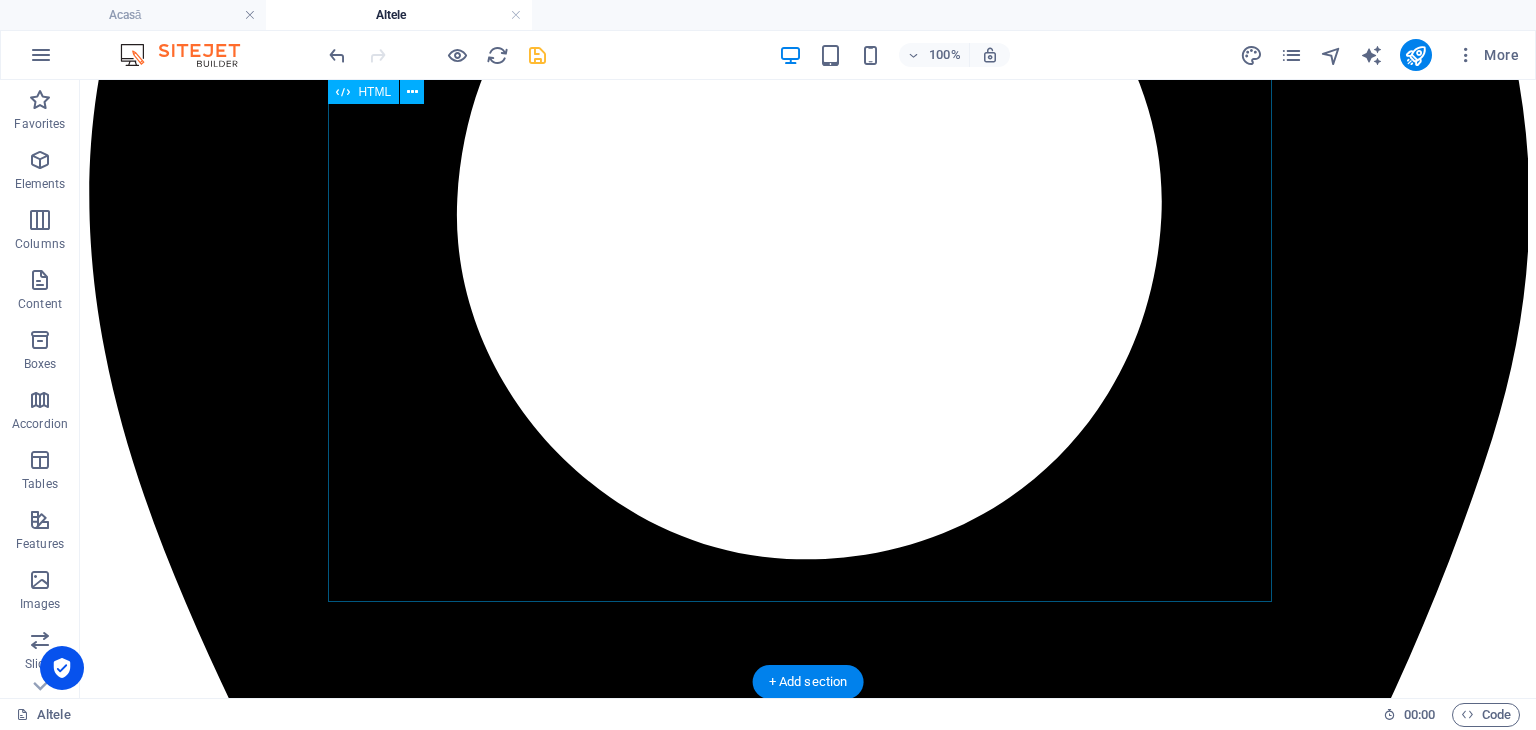 scroll, scrollTop: 700, scrollLeft: 0, axis: vertical 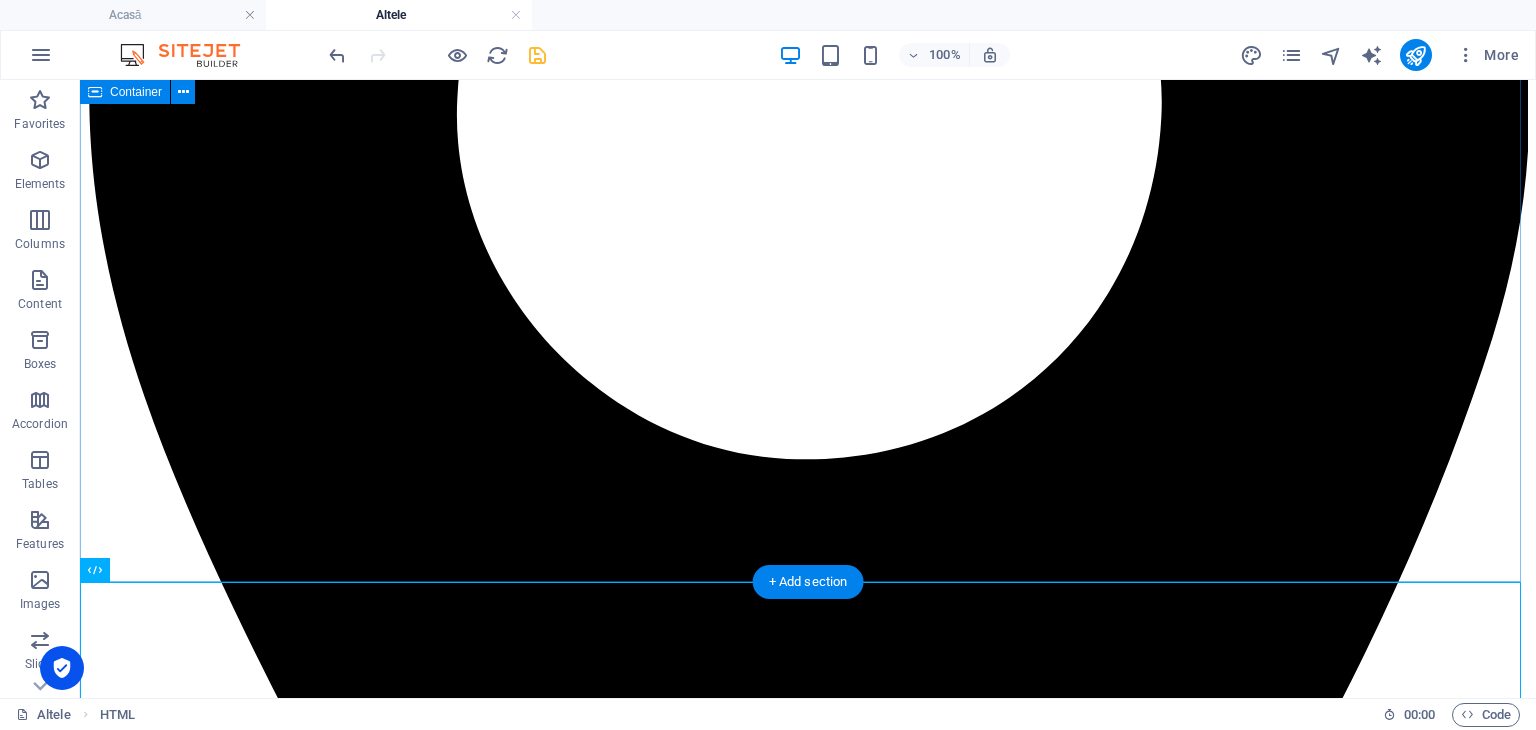 click on "Rezultate Evaluarea Nașională [DATE]-[DATE]
This browser does not support PDFs. Please download the PDF to view it:
<a href="[URL][DOMAIN_NAME]">Download PDF</a>." at bounding box center (808, 7446) 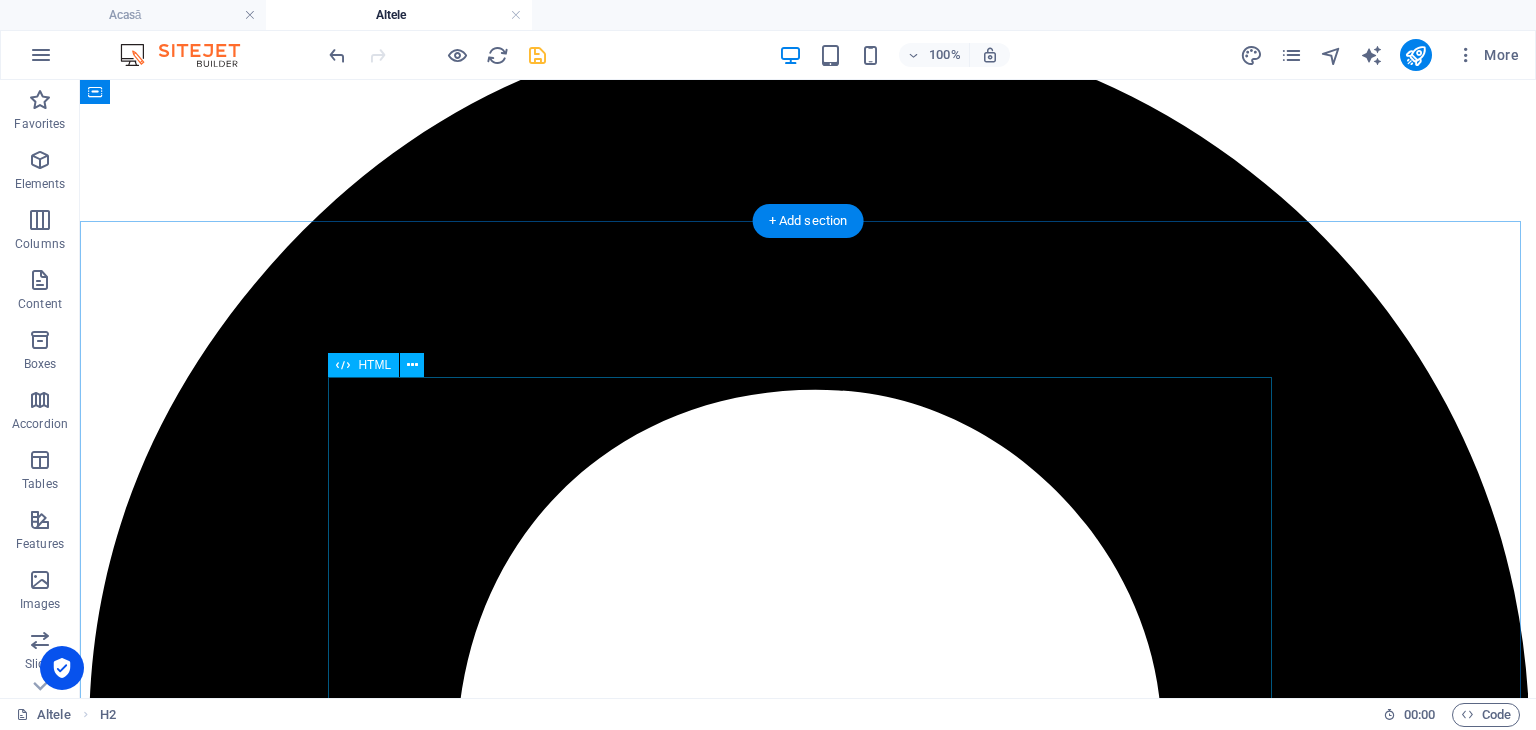 scroll, scrollTop: 0, scrollLeft: 0, axis: both 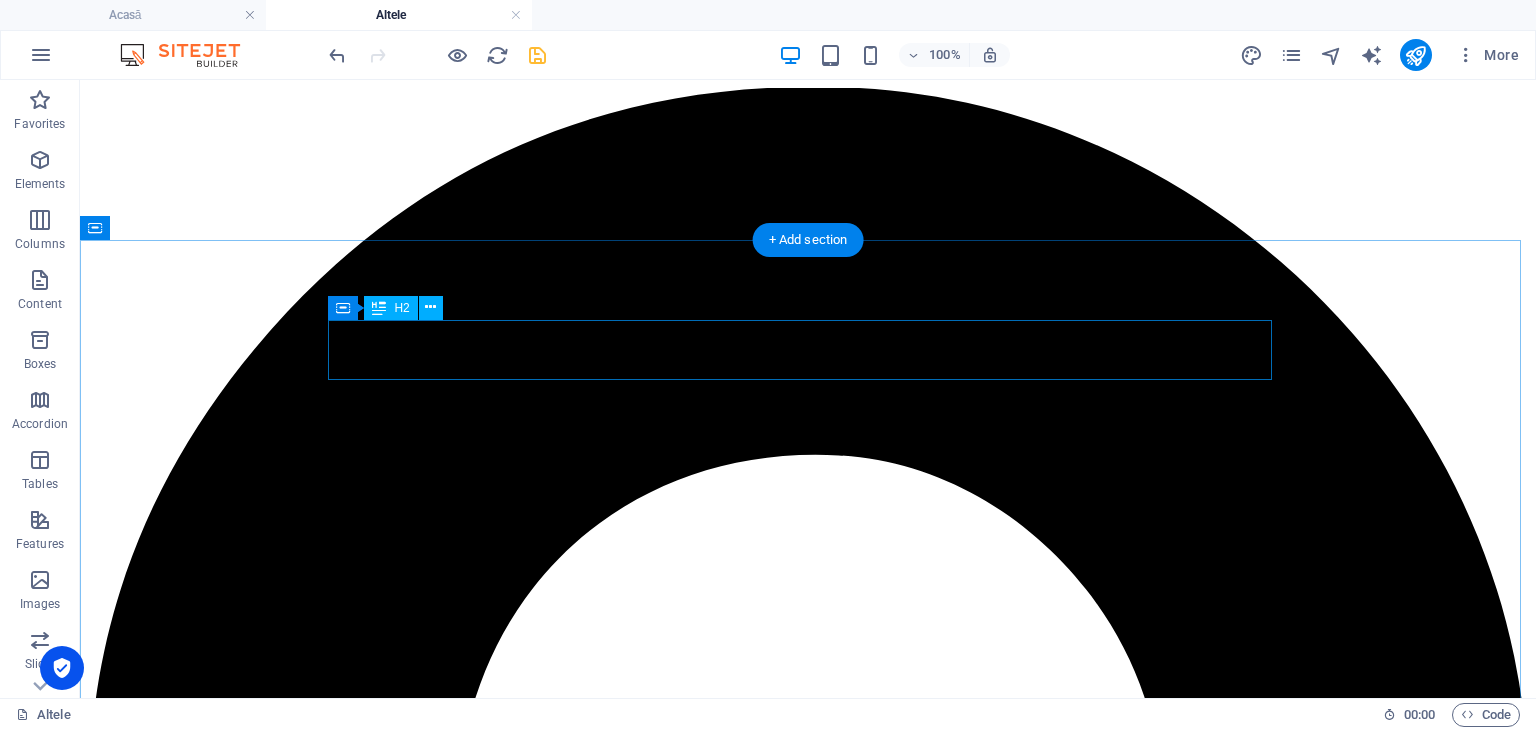 click on "Rezultate Evaluarea Nașională [DATE]-[DATE]" at bounding box center (808, 7726) 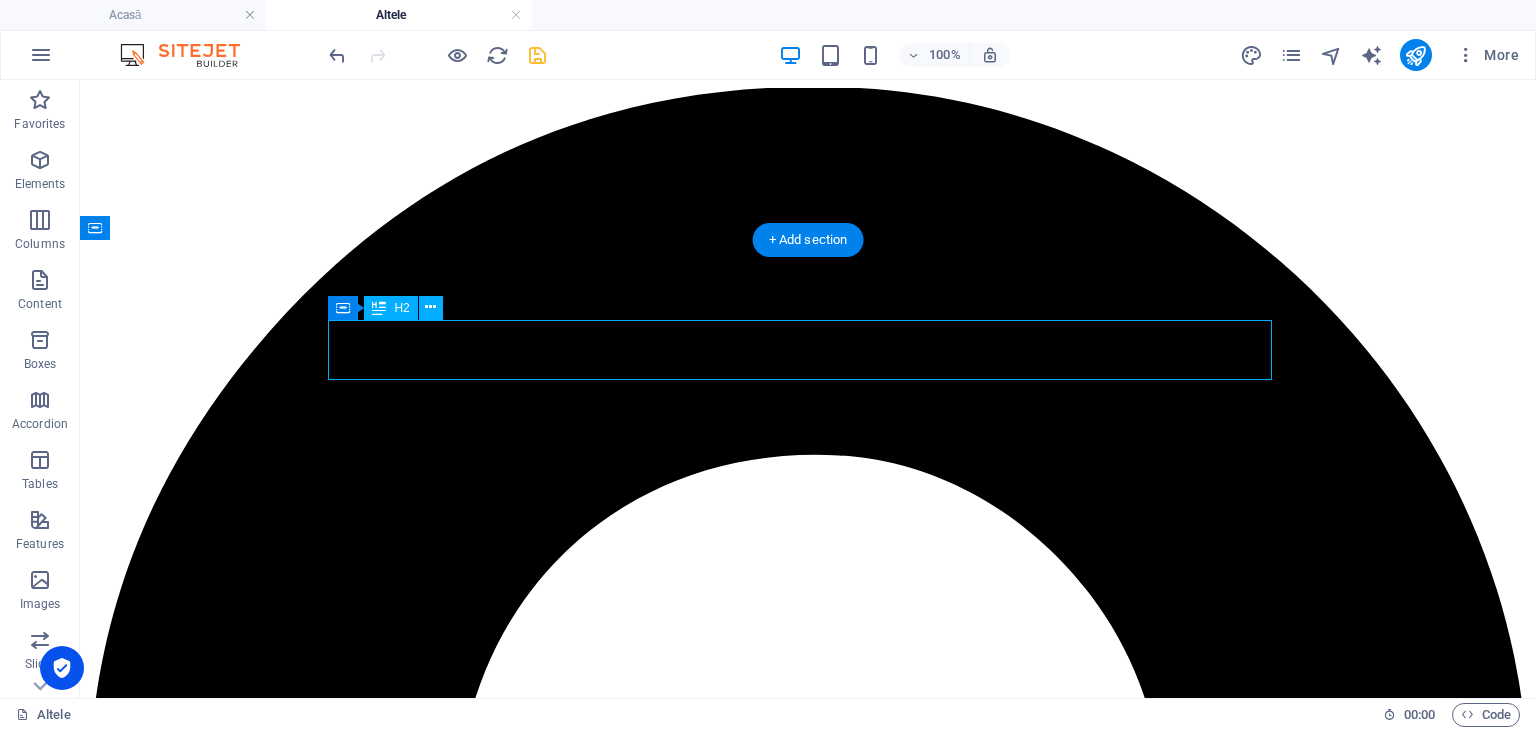 click on "Rezultate Evaluarea Nașională [DATE]-[DATE]" at bounding box center (808, 7726) 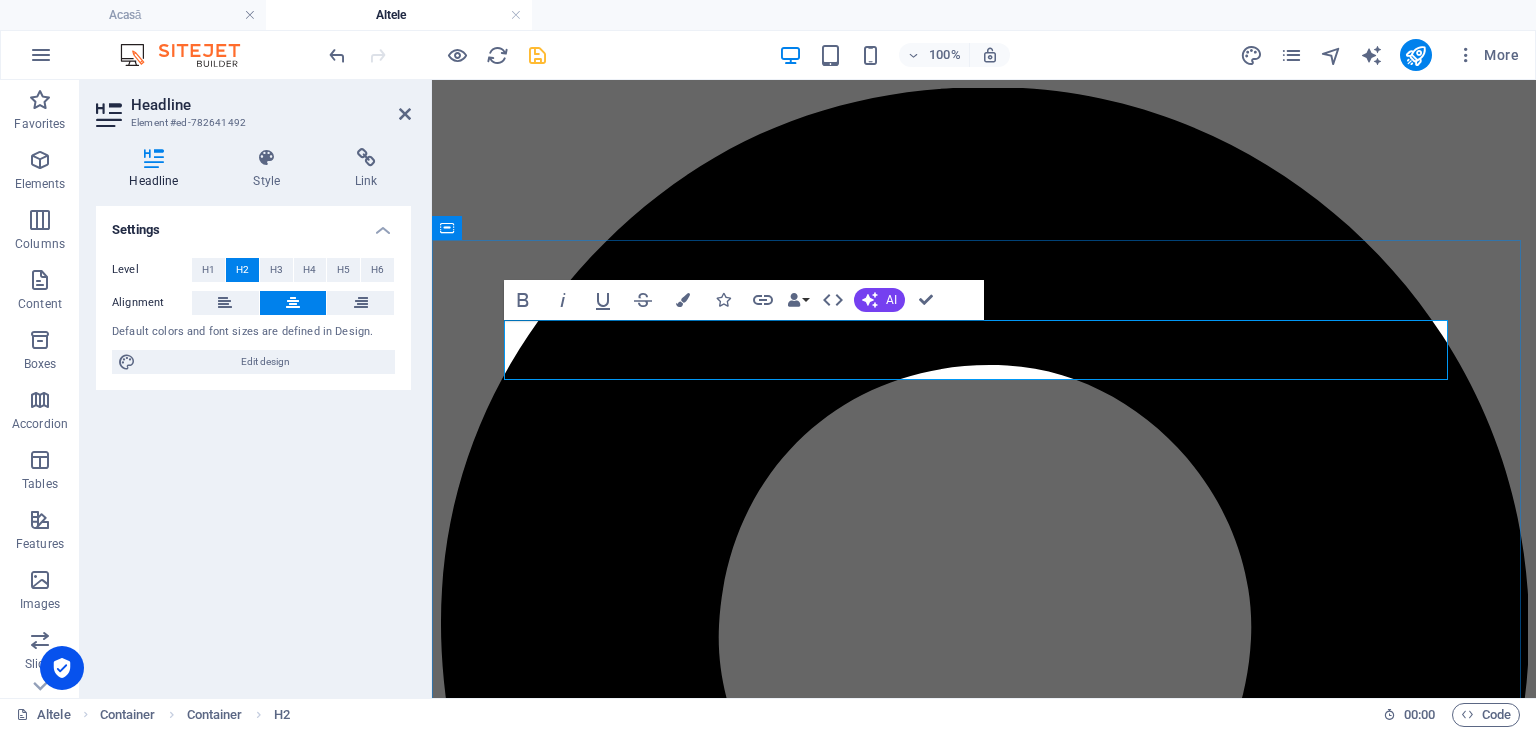 click on "Rezultate Evaluarea Nașională [DATE]-[DATE]" at bounding box center [984, 6039] 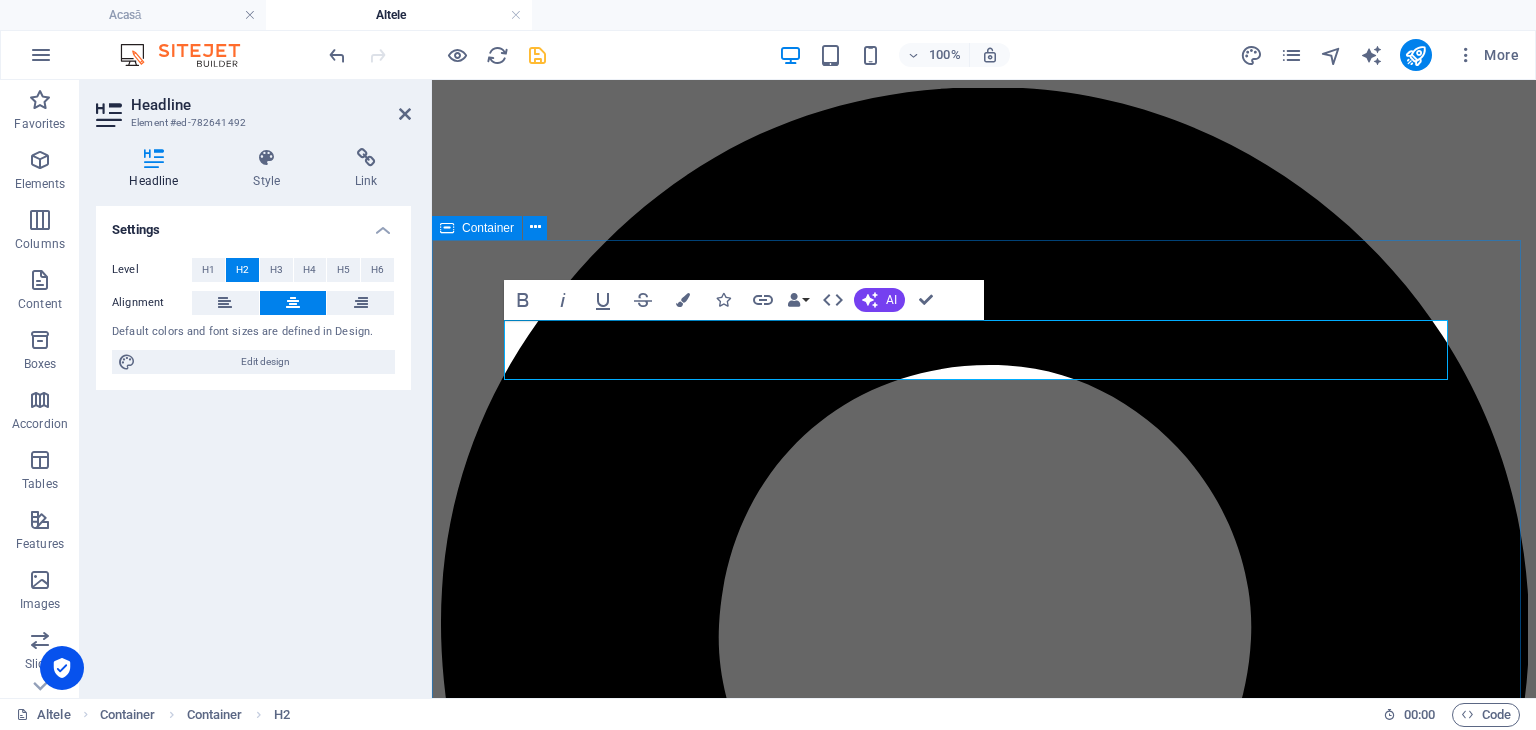 type 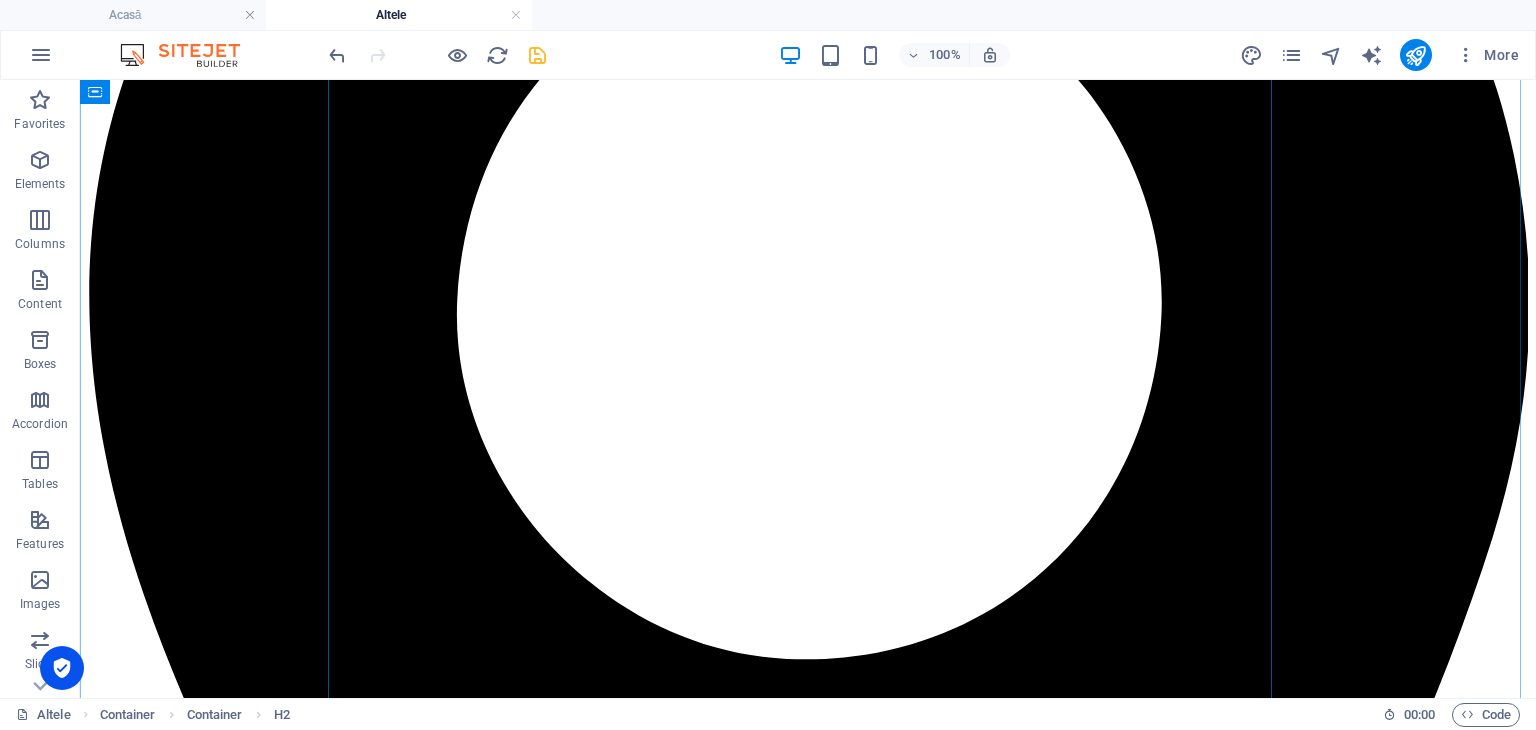 scroll, scrollTop: 800, scrollLeft: 0, axis: vertical 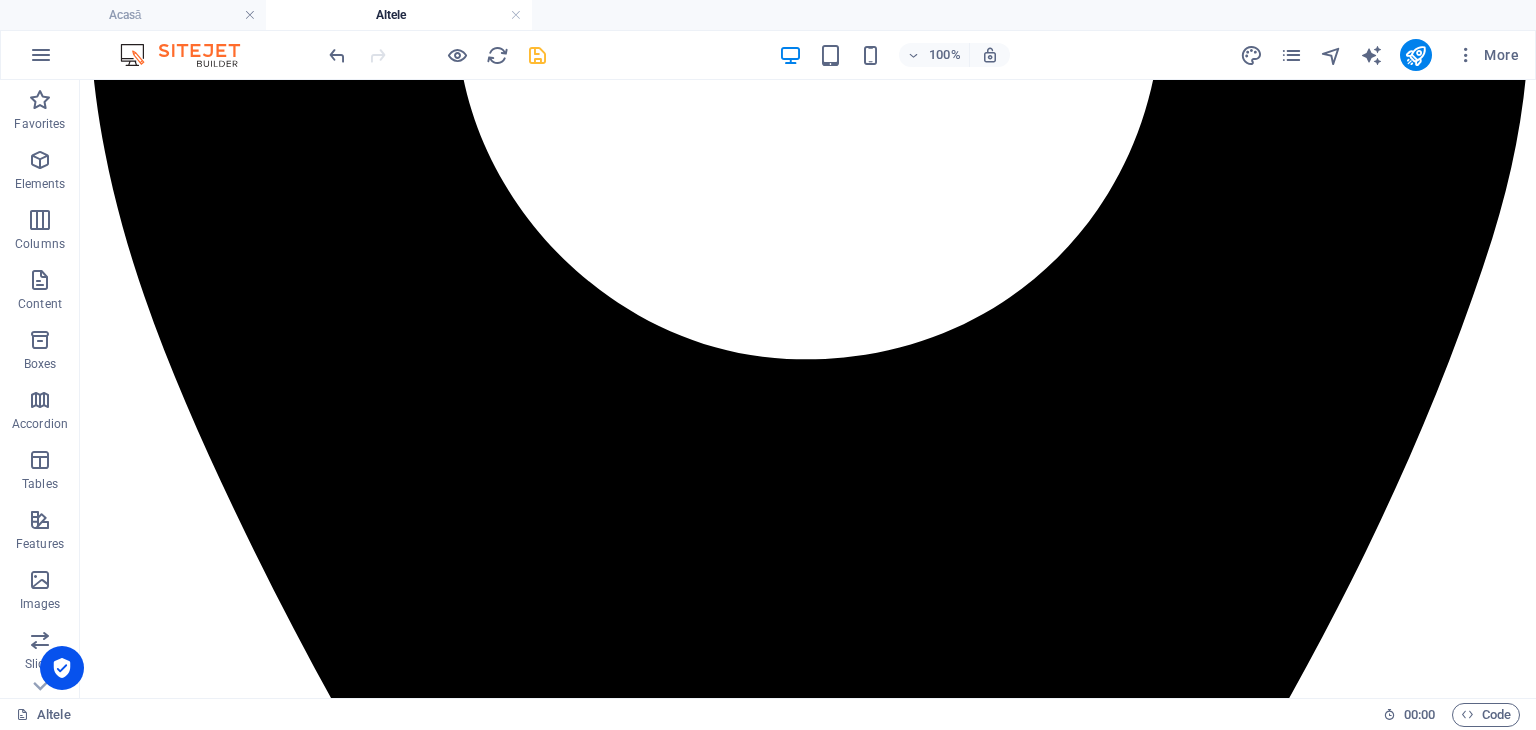 click on "100% More" at bounding box center [926, 55] 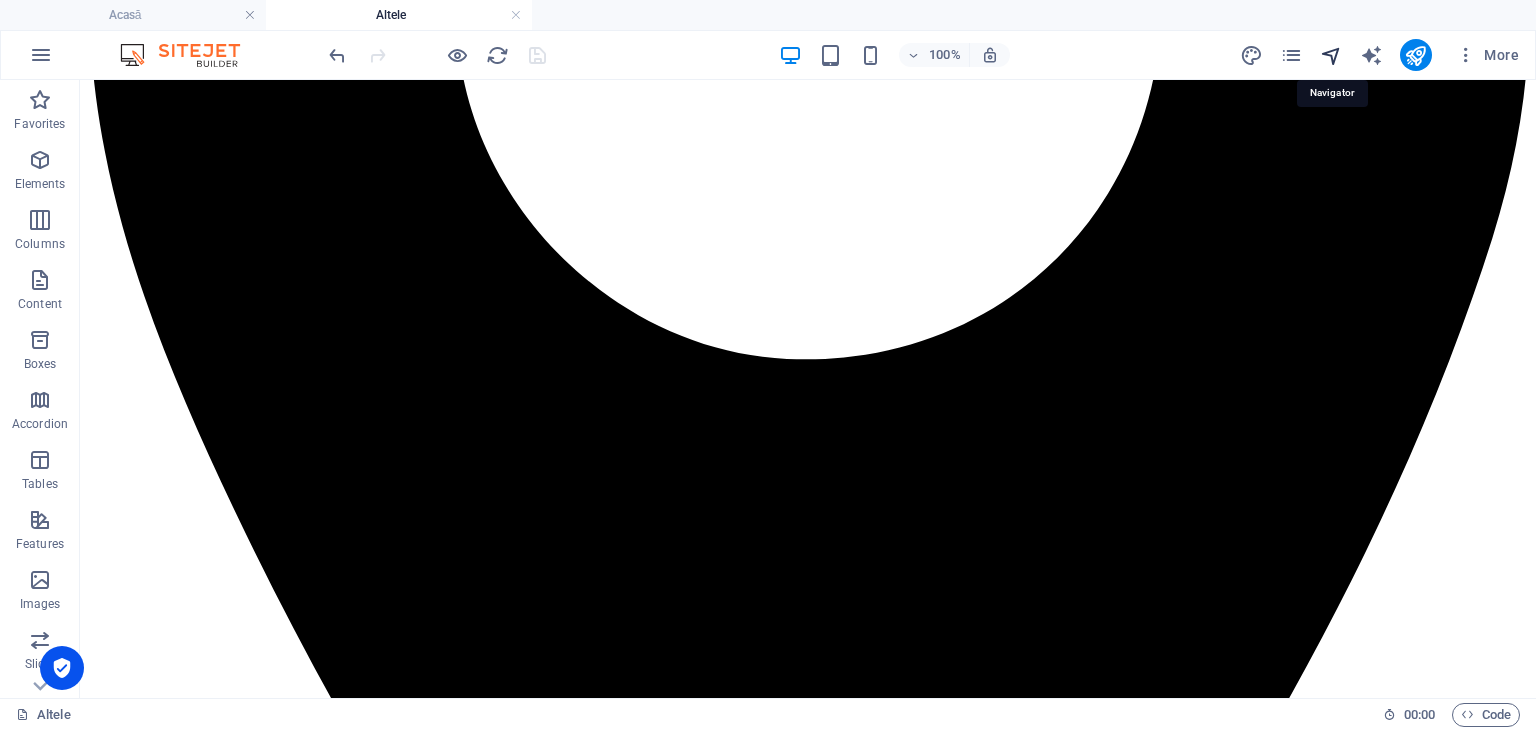 click at bounding box center (1331, 55) 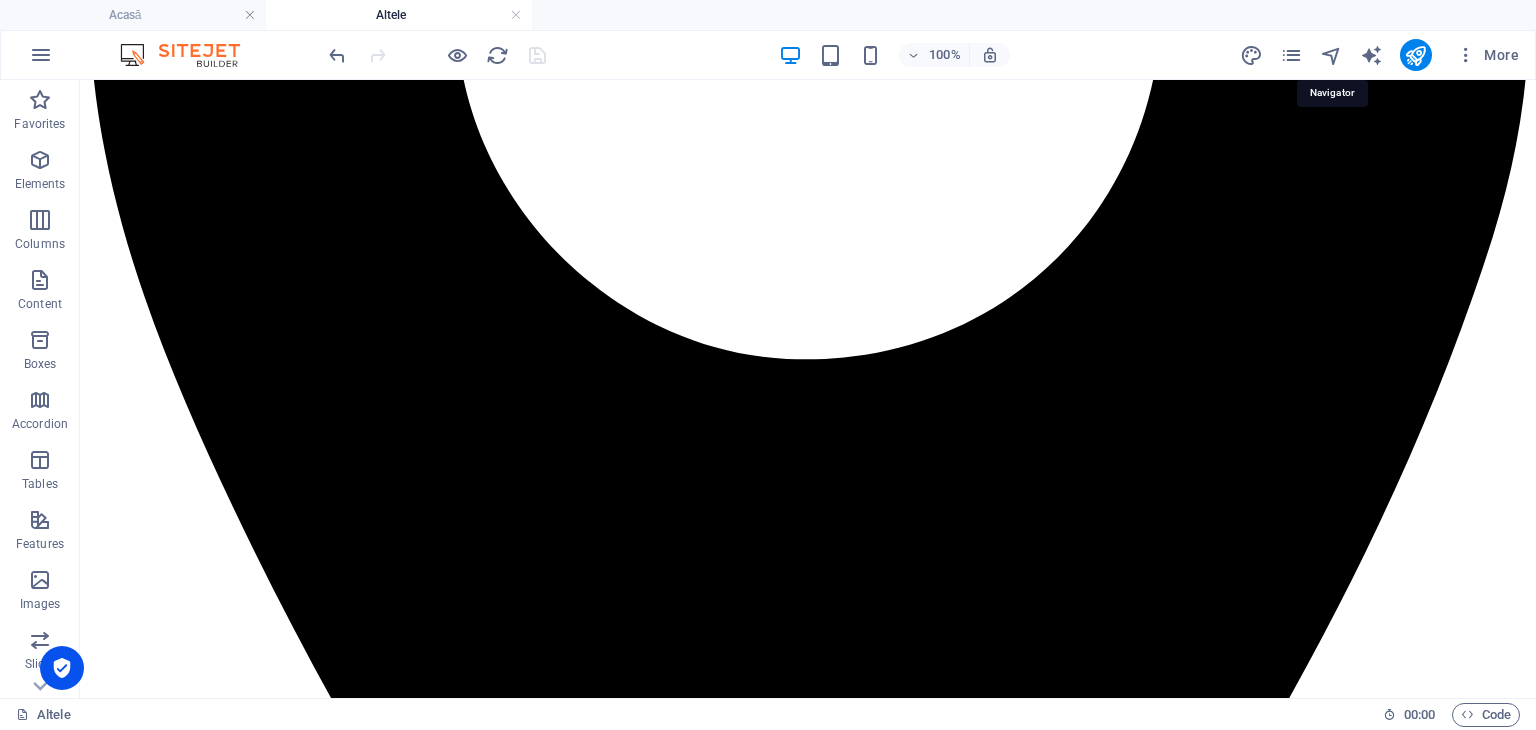 select on "11451787-ro" 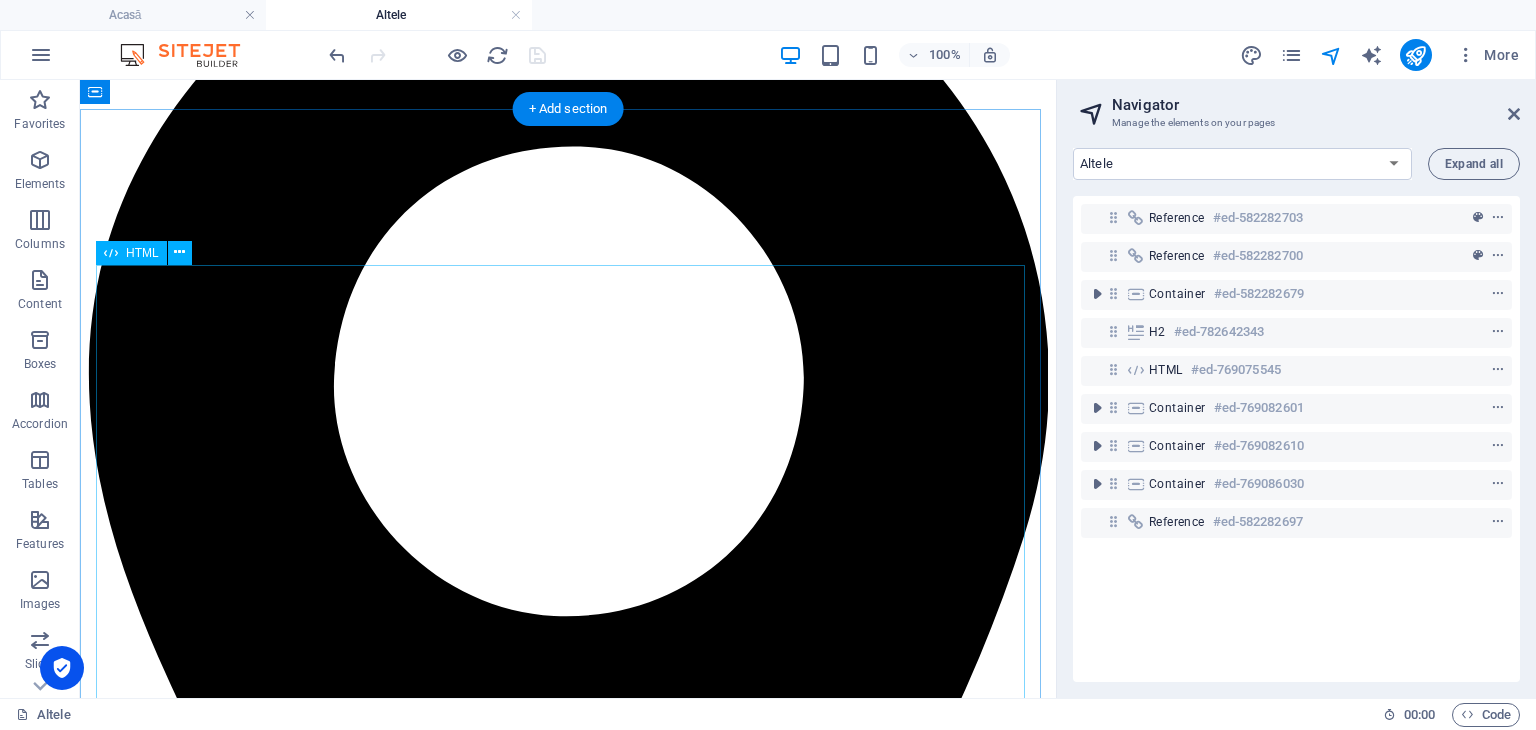 scroll, scrollTop: 100, scrollLeft: 0, axis: vertical 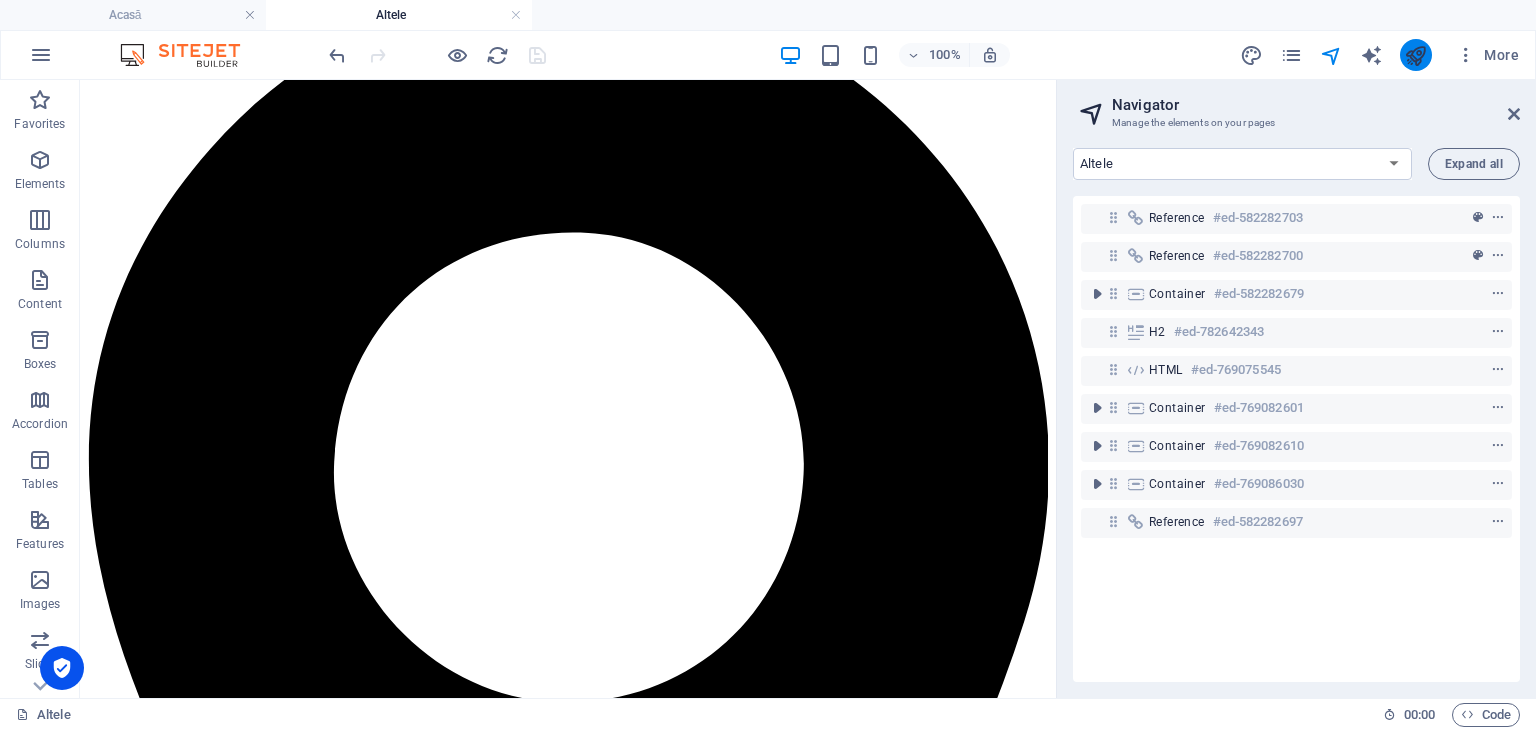 click at bounding box center (1416, 55) 